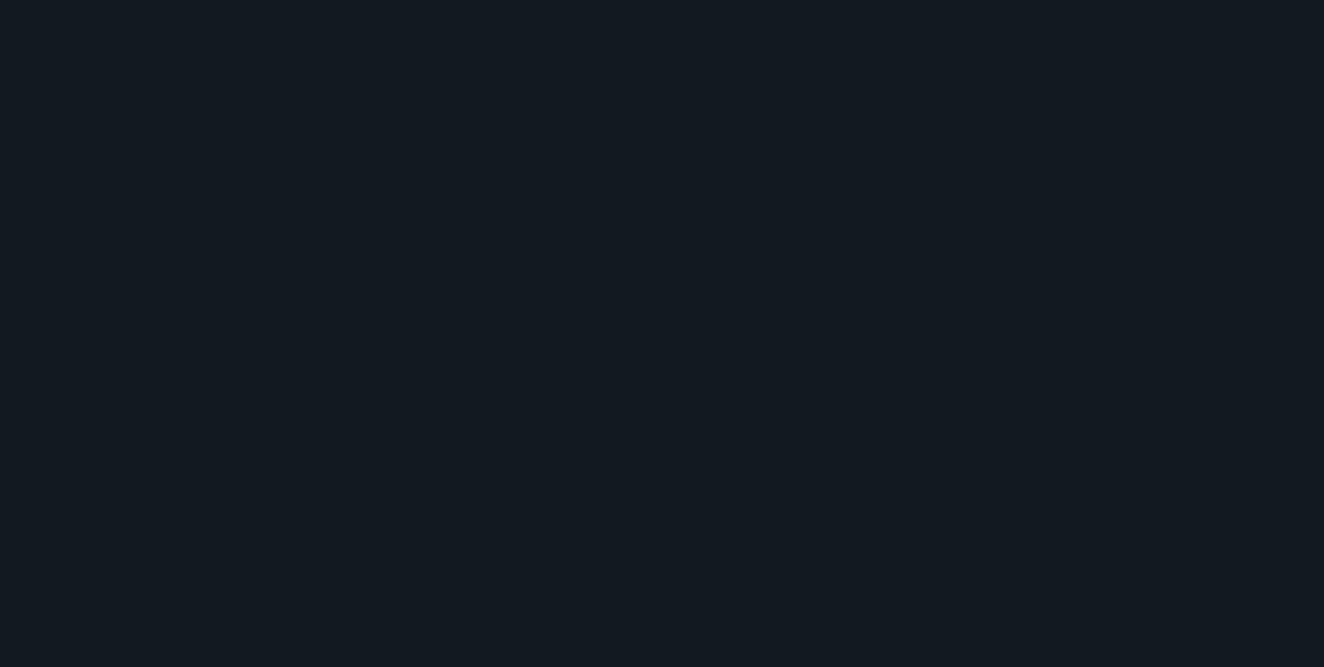 scroll, scrollTop: 0, scrollLeft: 0, axis: both 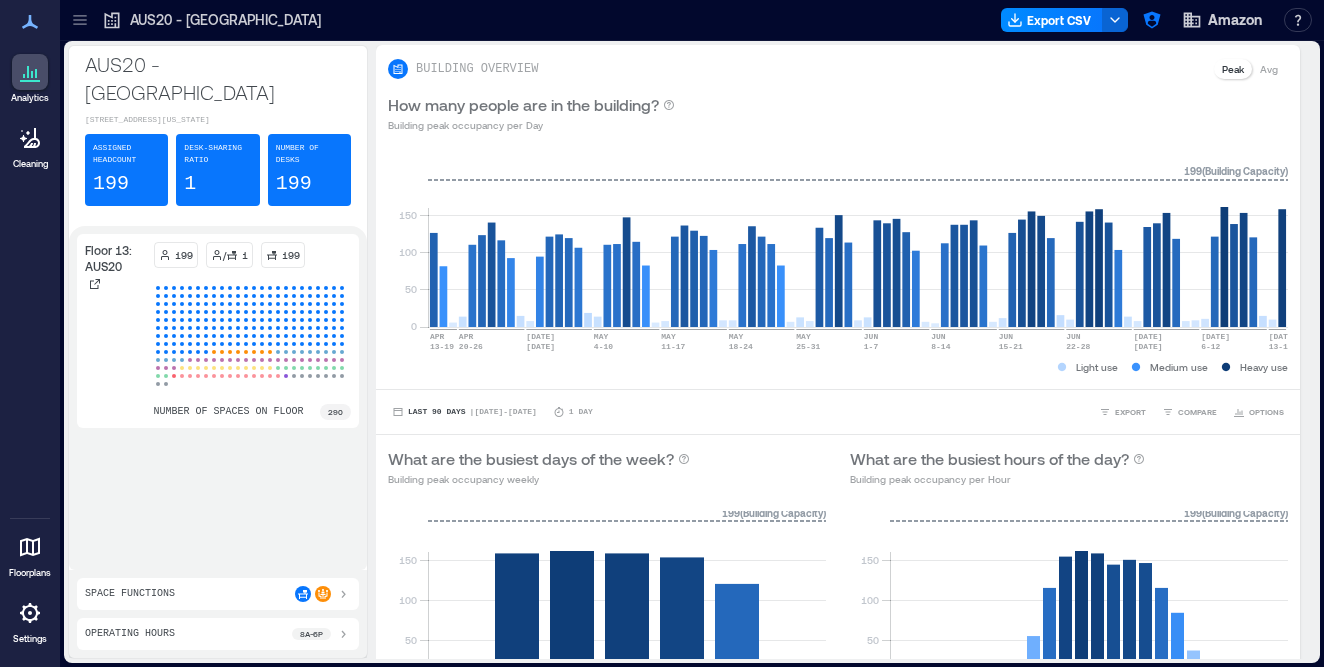 click 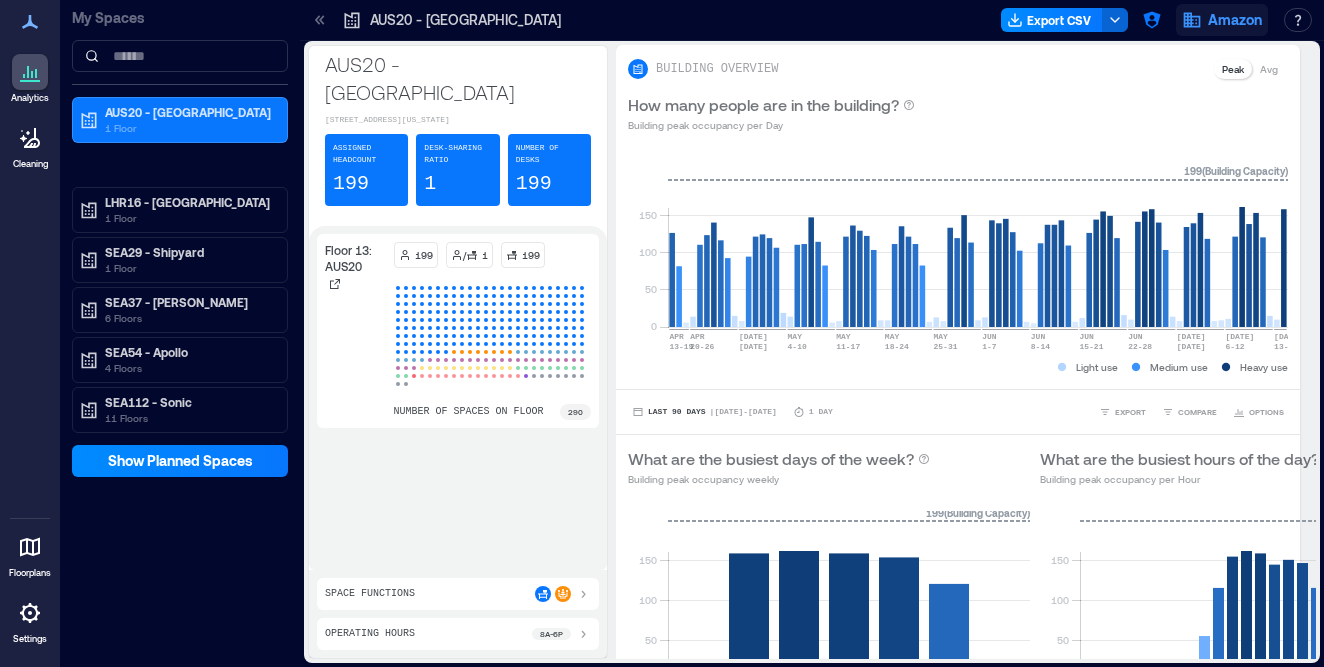 click on "Amazon" at bounding box center [1235, 20] 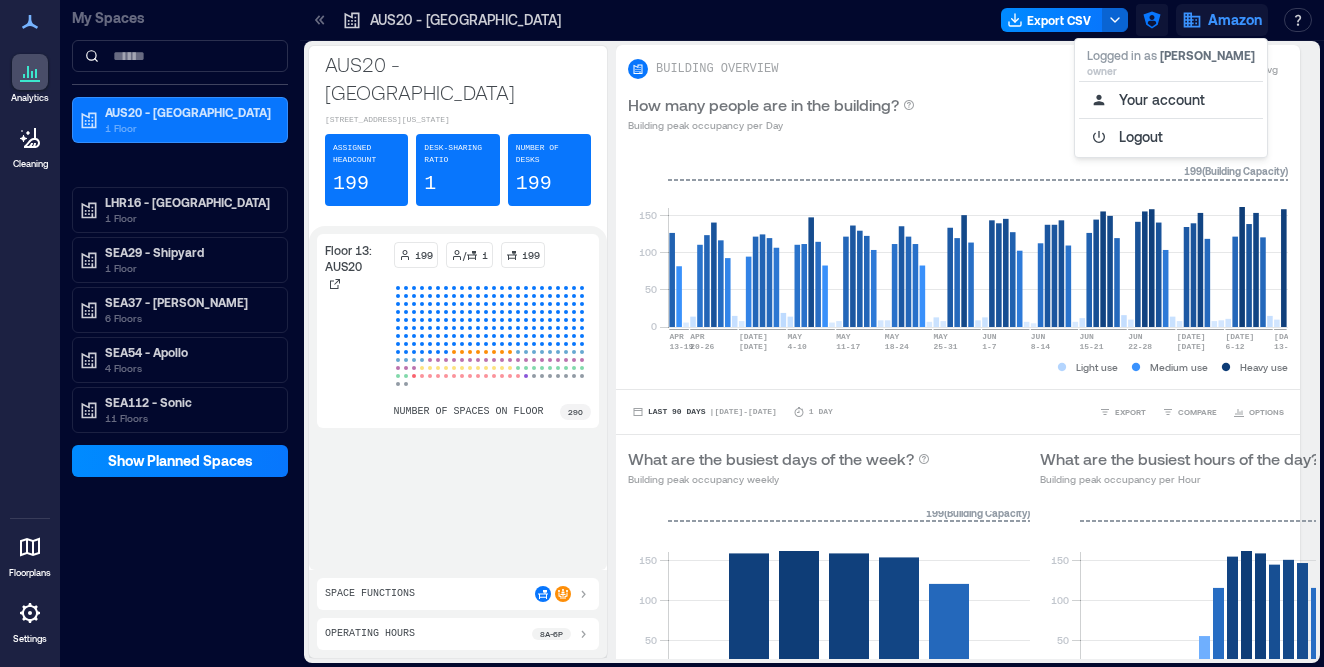 click 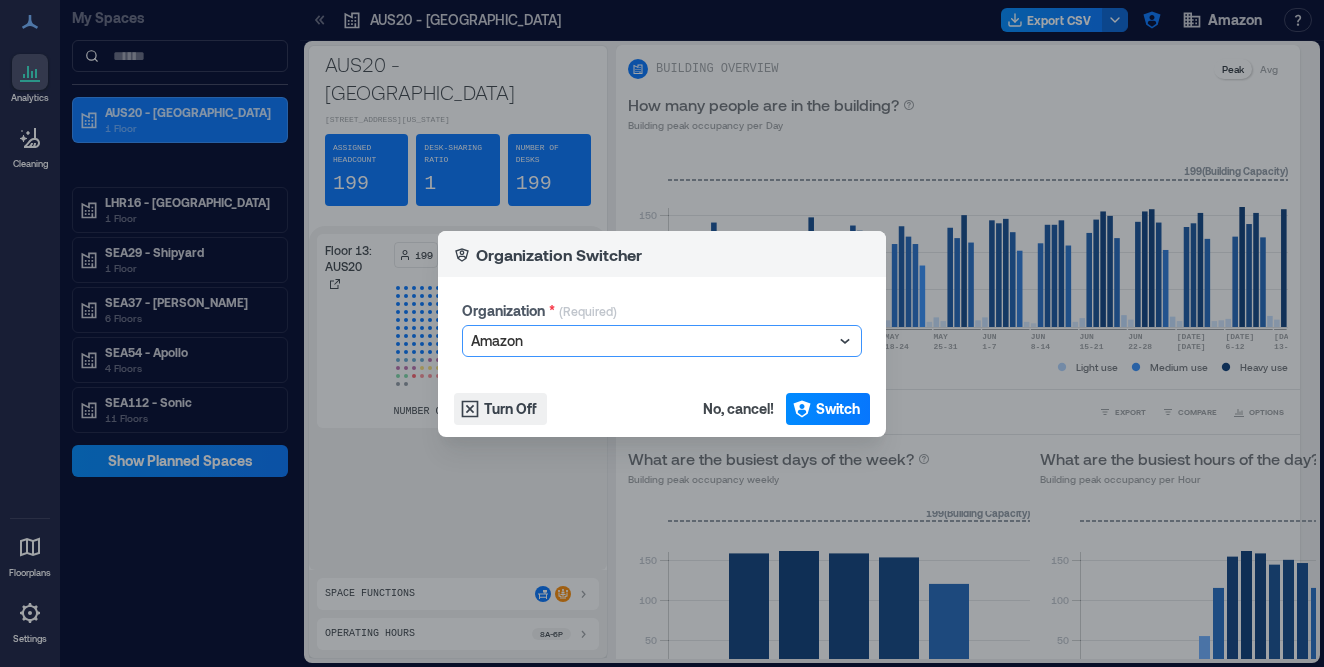 click at bounding box center [652, 341] 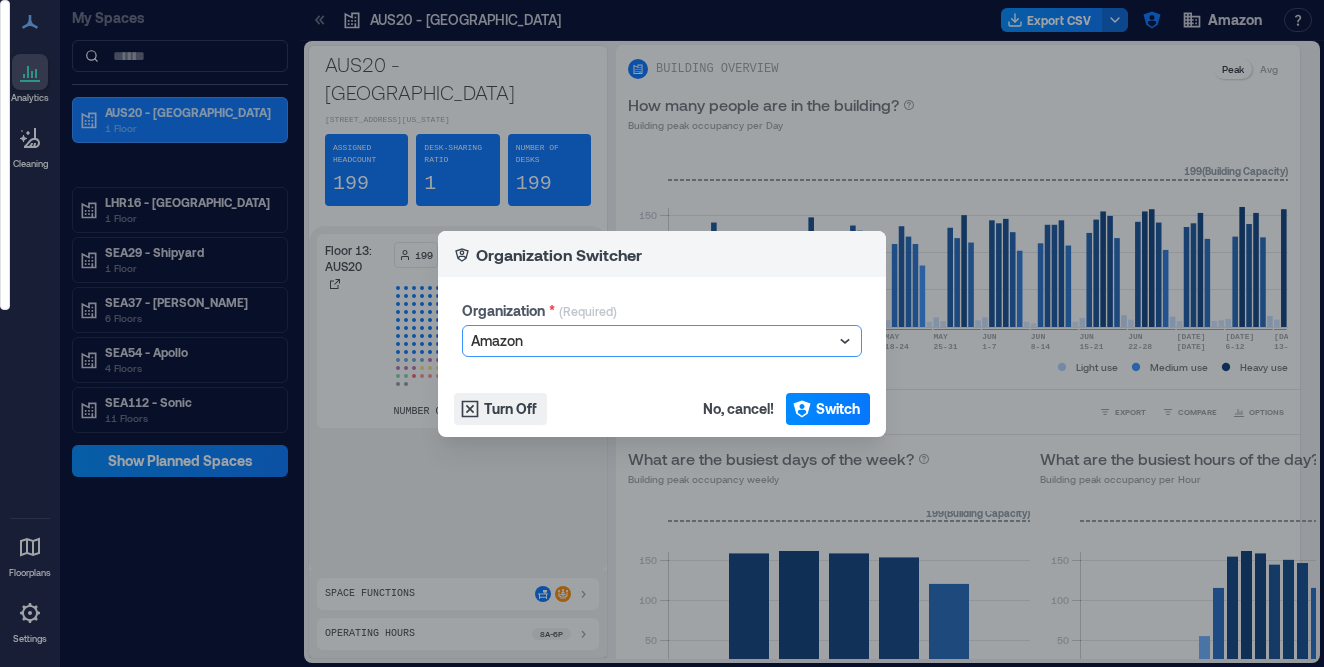 scroll, scrollTop: 1054, scrollLeft: 0, axis: vertical 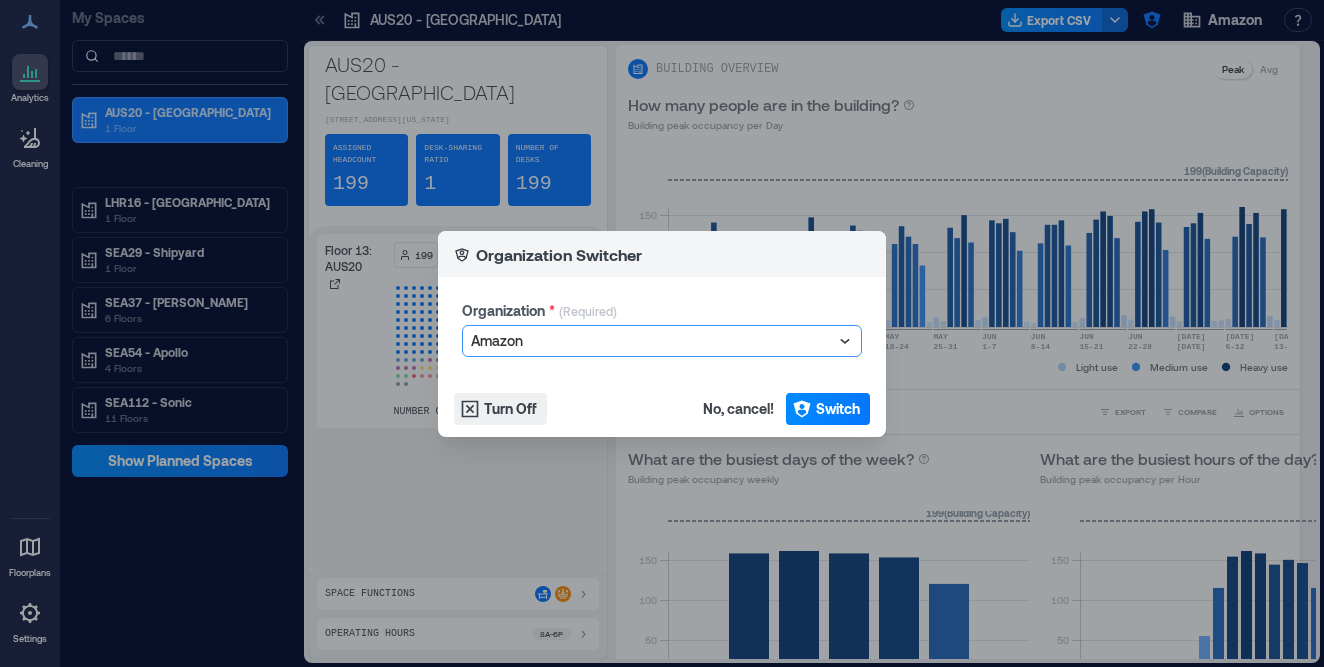 click at bounding box center [652, 341] 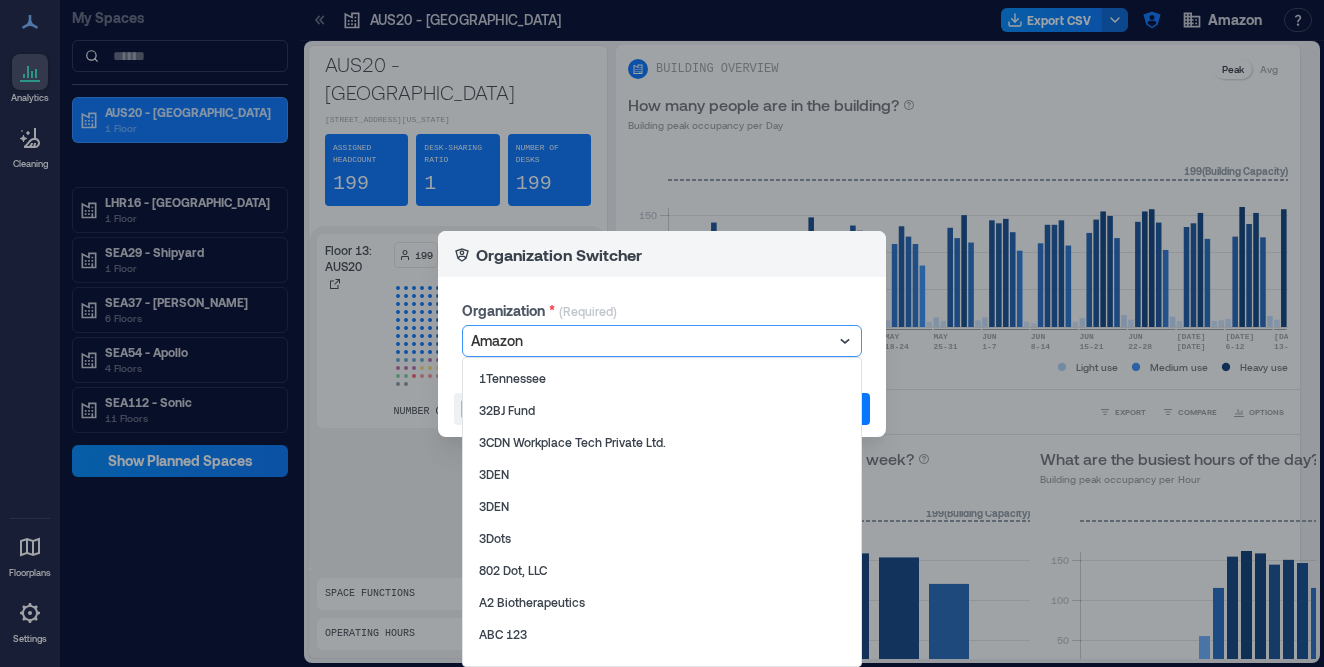 scroll, scrollTop: 1054, scrollLeft: 0, axis: vertical 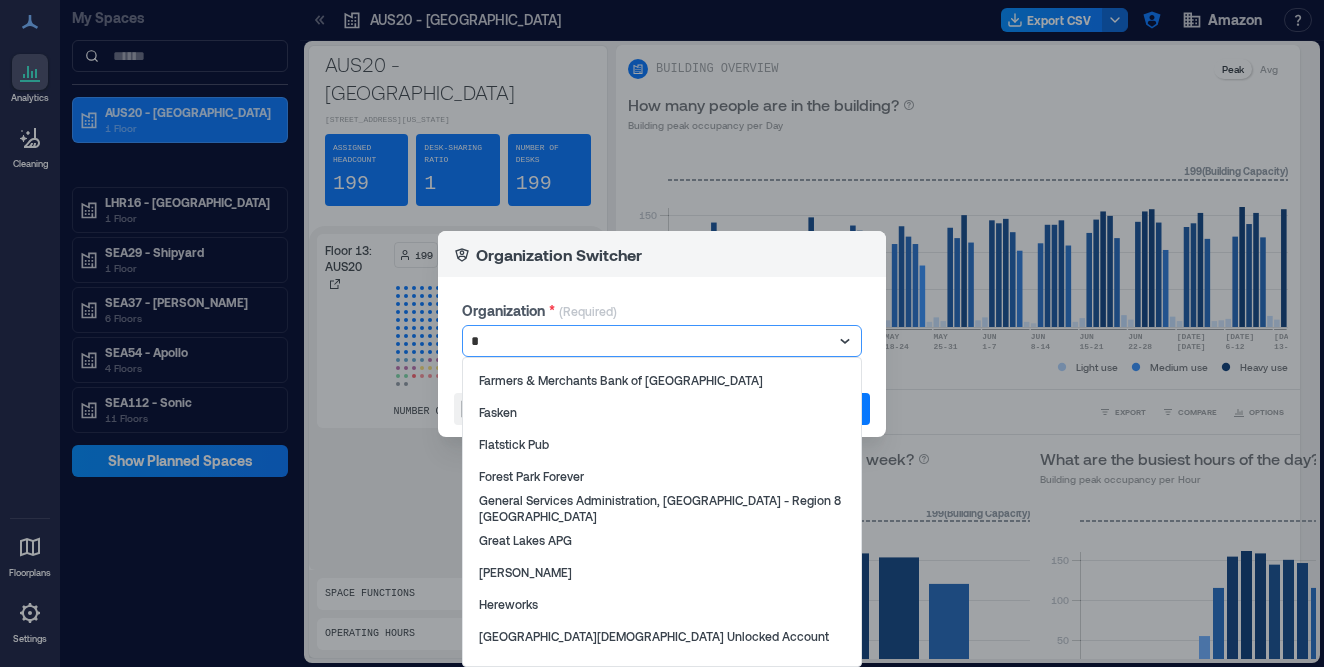 type on "**" 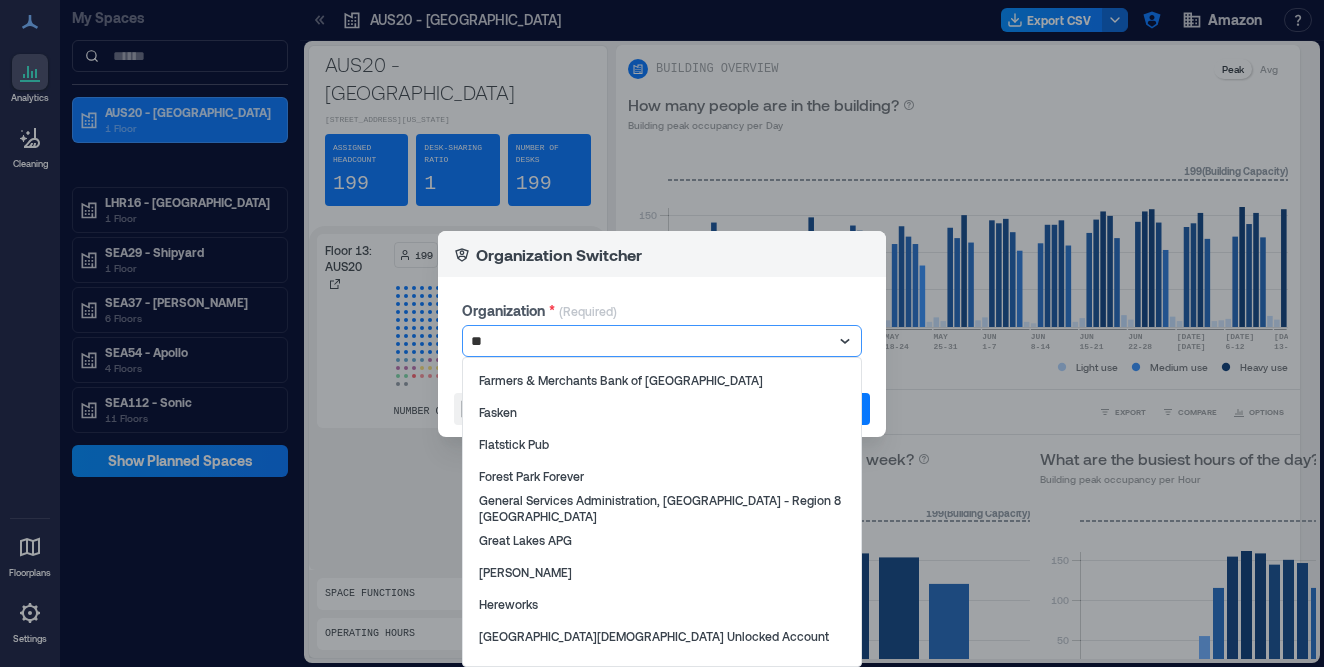 scroll, scrollTop: 0, scrollLeft: 0, axis: both 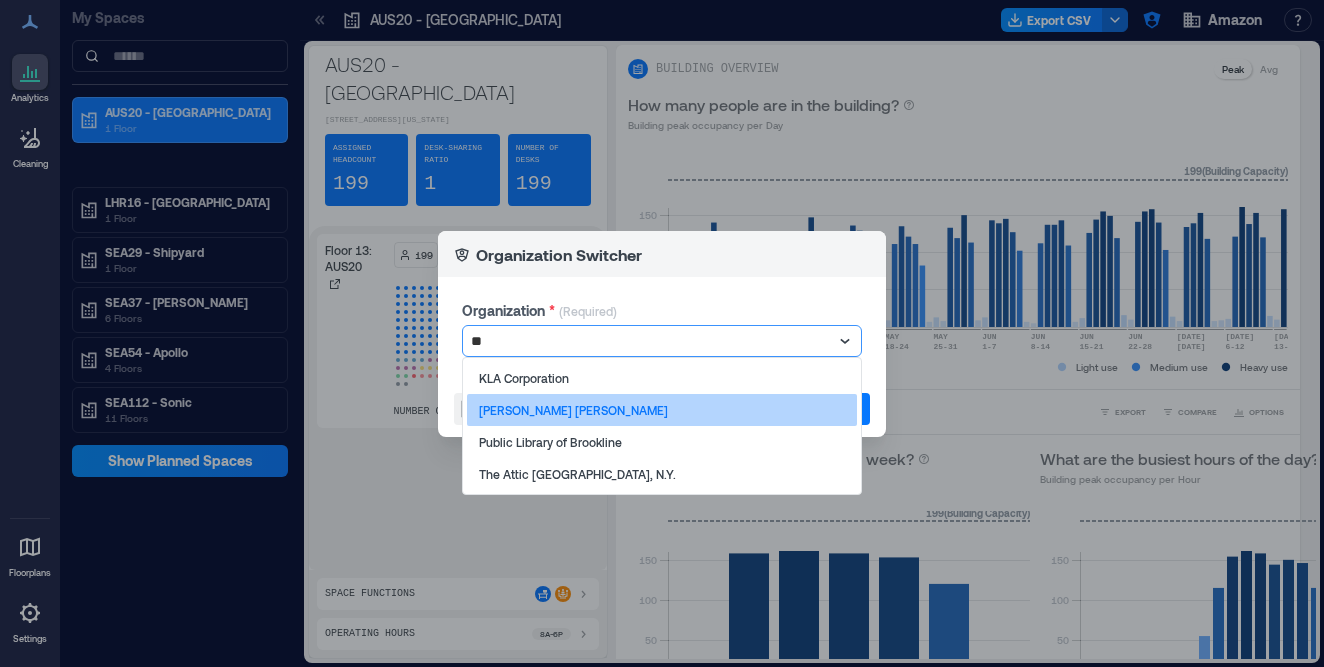 click on "Kleiner Perkins" at bounding box center [662, 410] 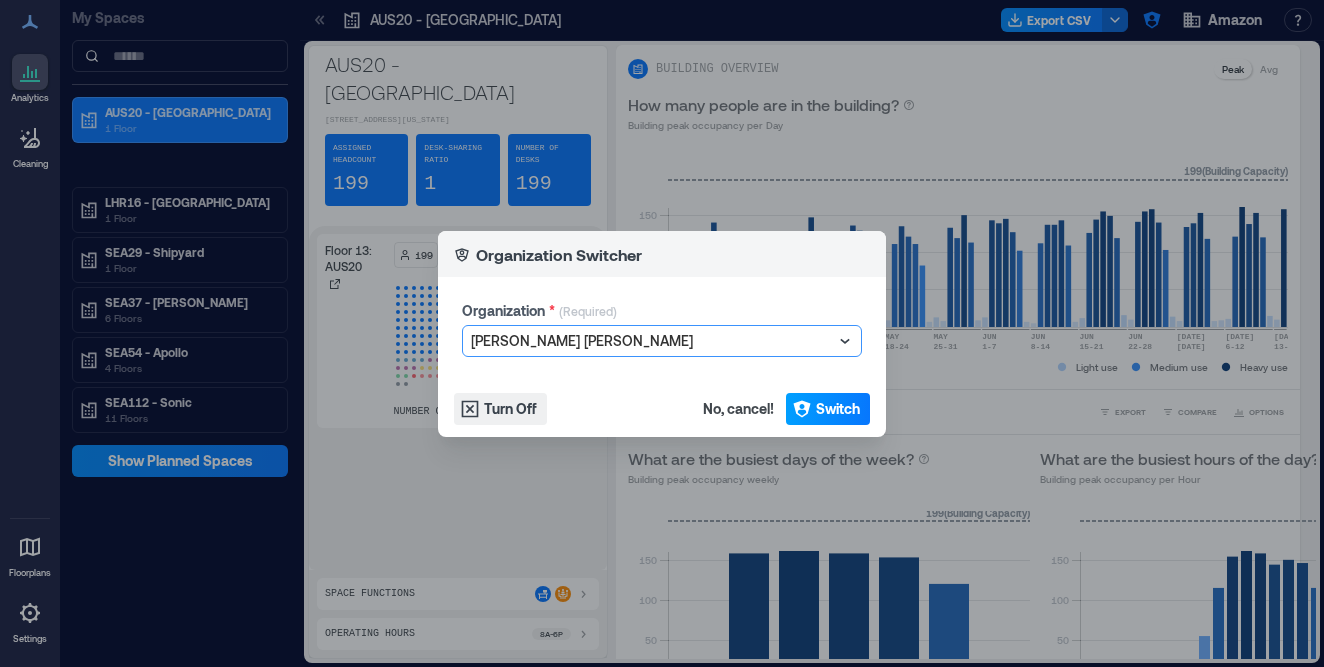 click on "Switch" at bounding box center [838, 409] 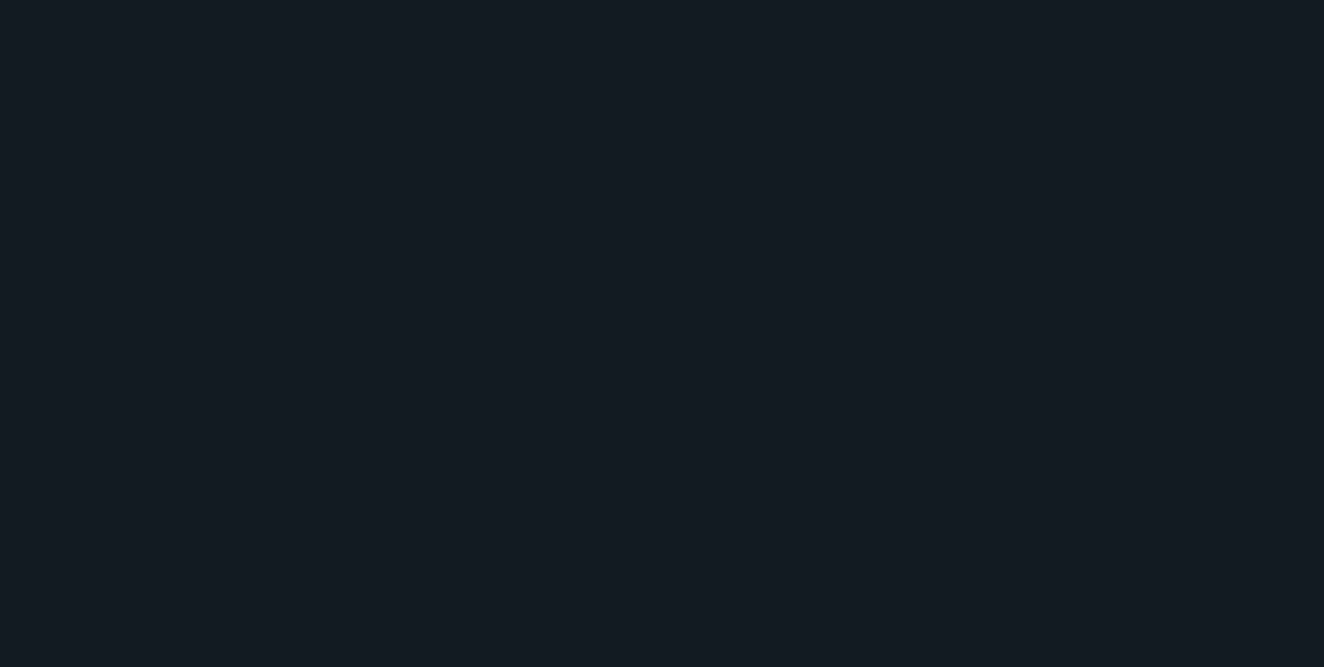 scroll, scrollTop: 0, scrollLeft: 0, axis: both 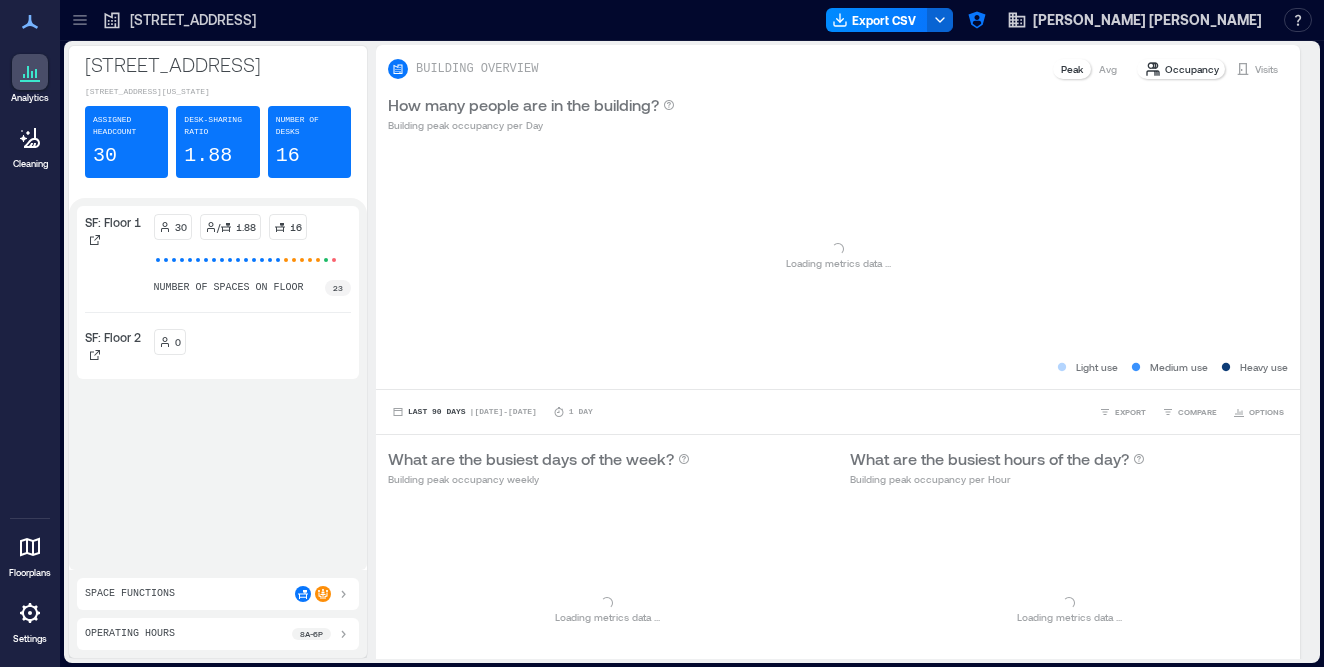 click 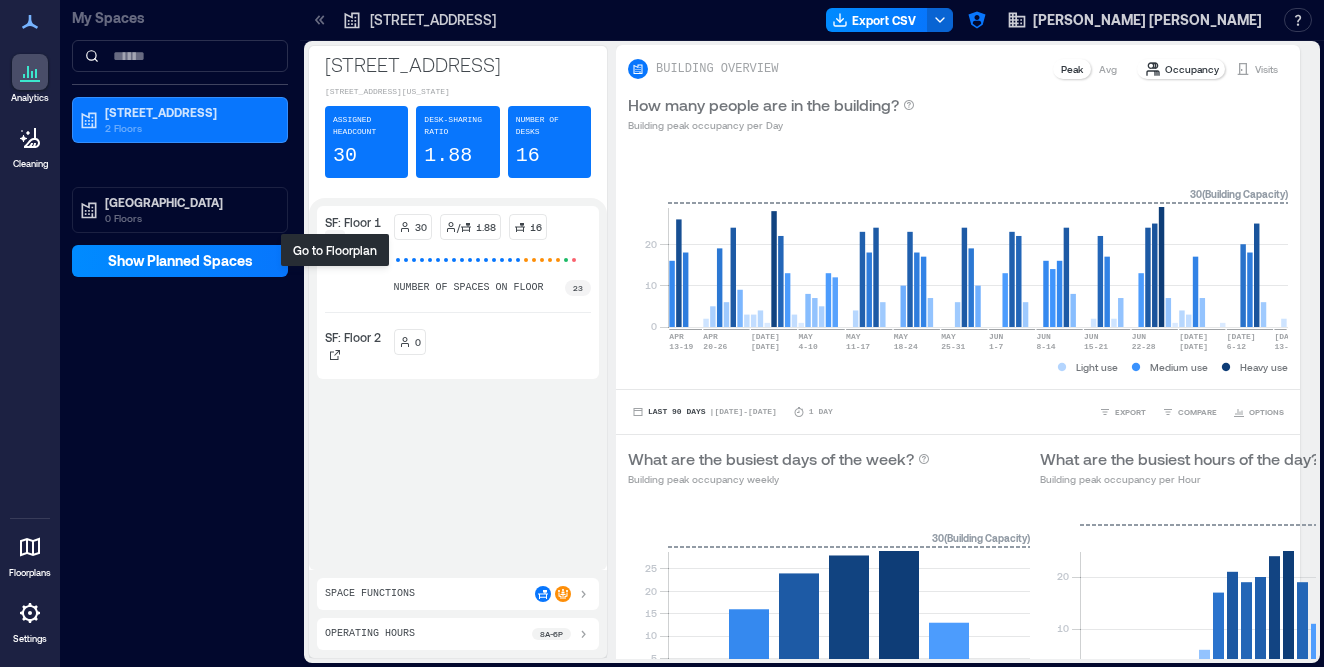 click 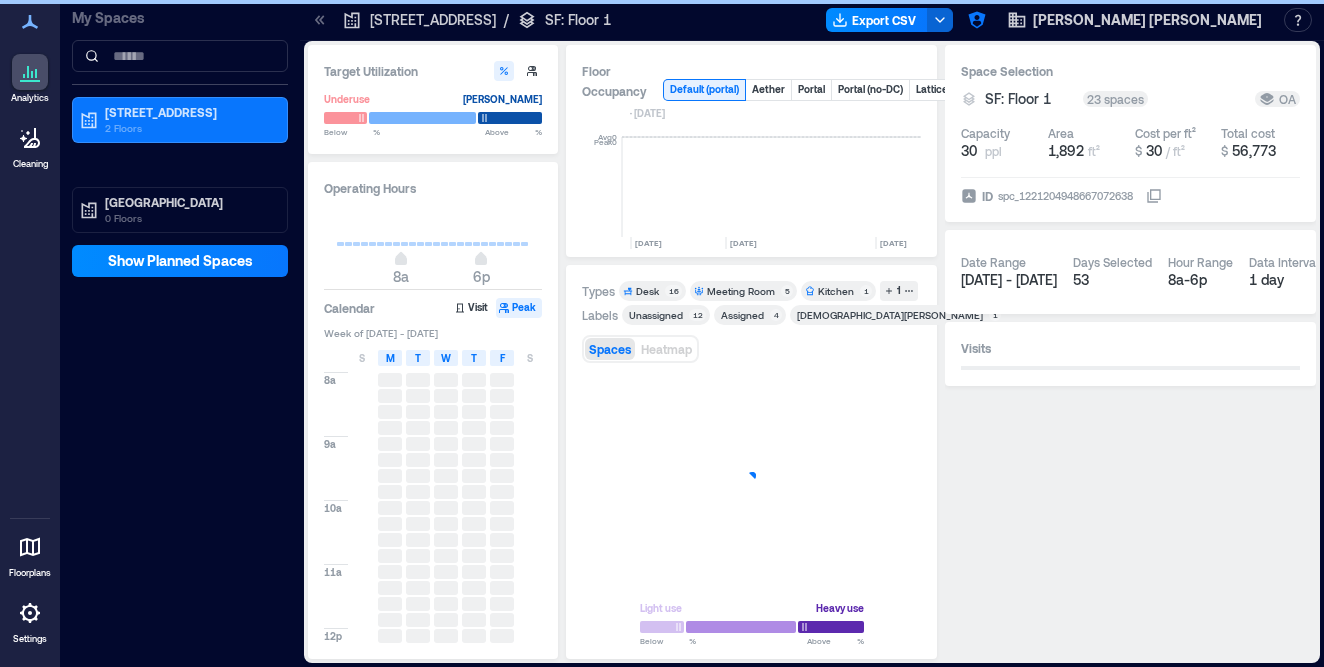 scroll, scrollTop: 0, scrollLeft: 3179, axis: horizontal 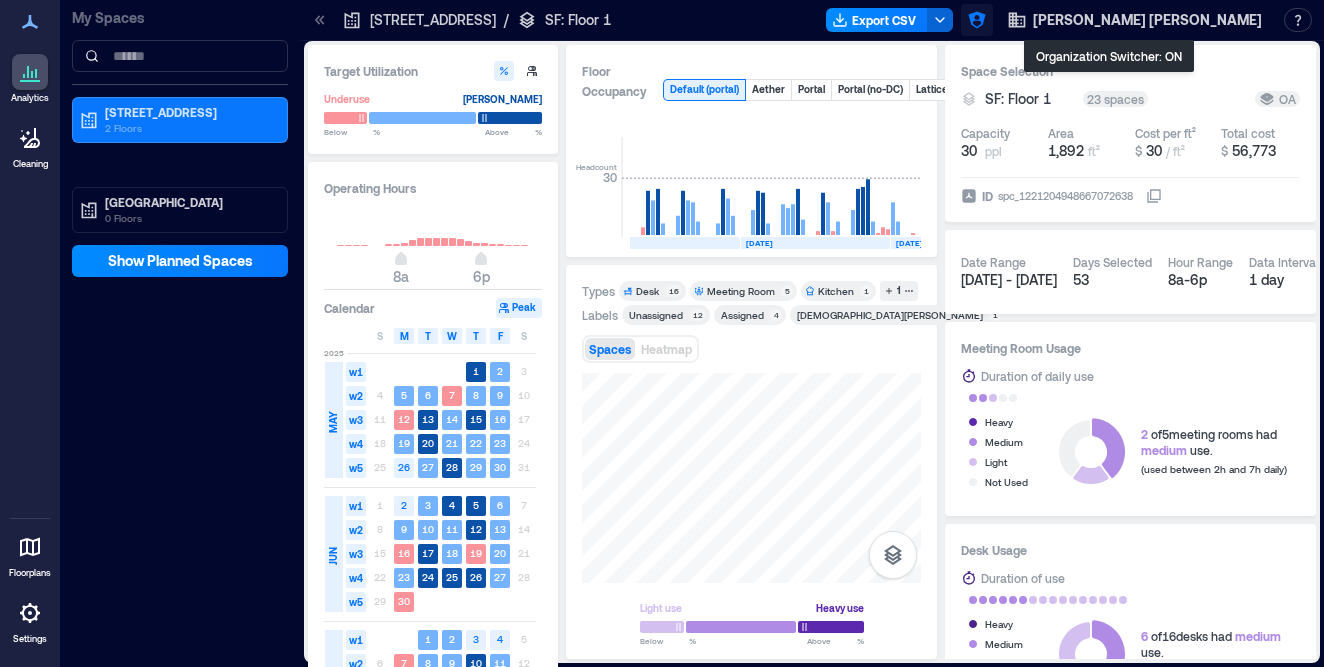 click 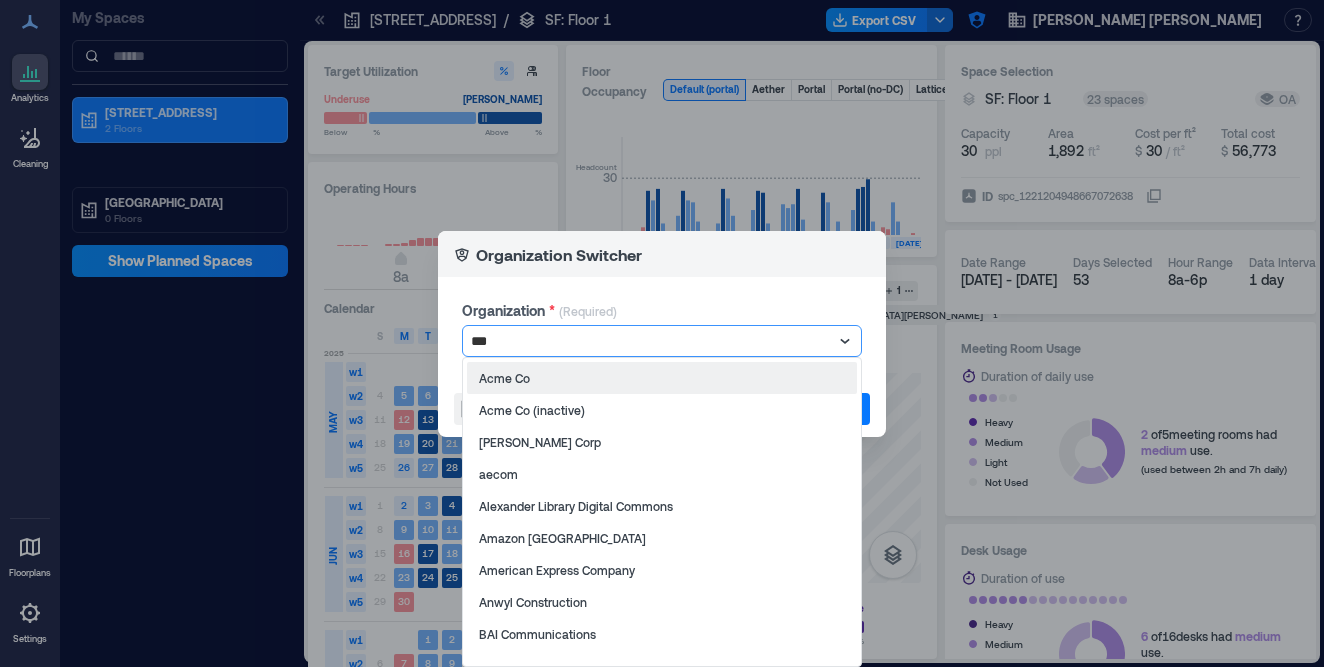 type on "****" 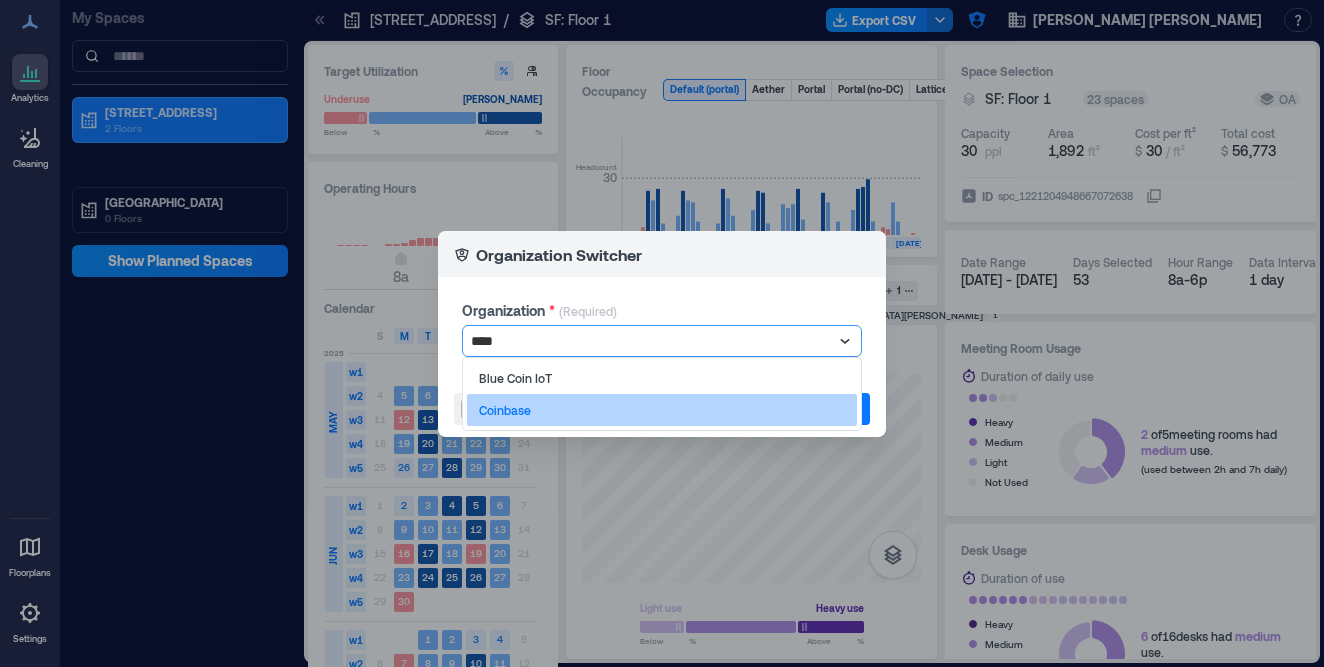 click on "Coinbase" at bounding box center (662, 410) 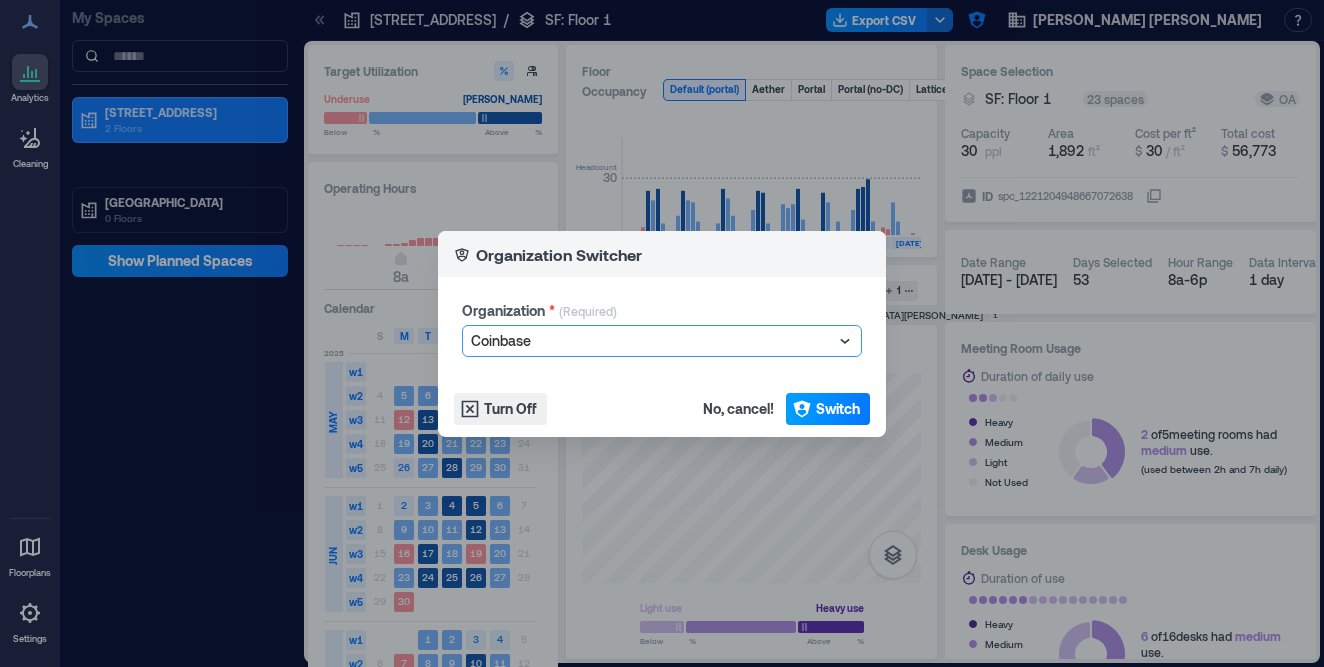 click on "Switch" at bounding box center [838, 409] 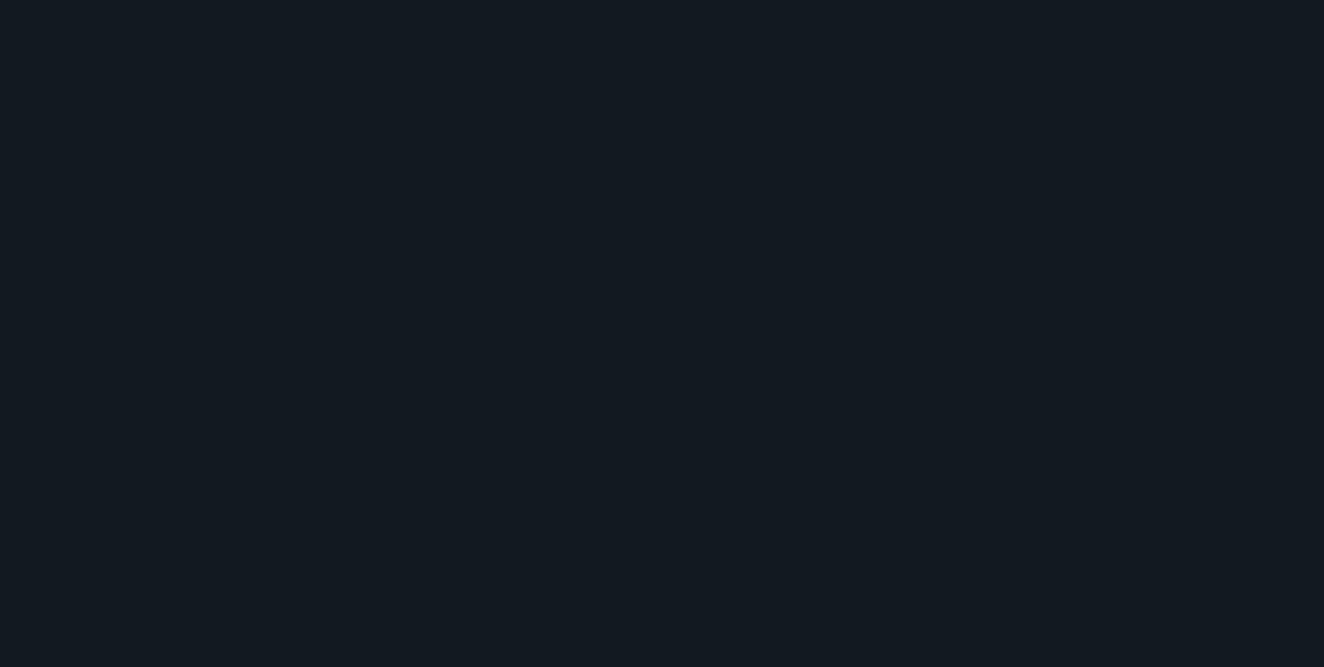 scroll, scrollTop: 0, scrollLeft: 0, axis: both 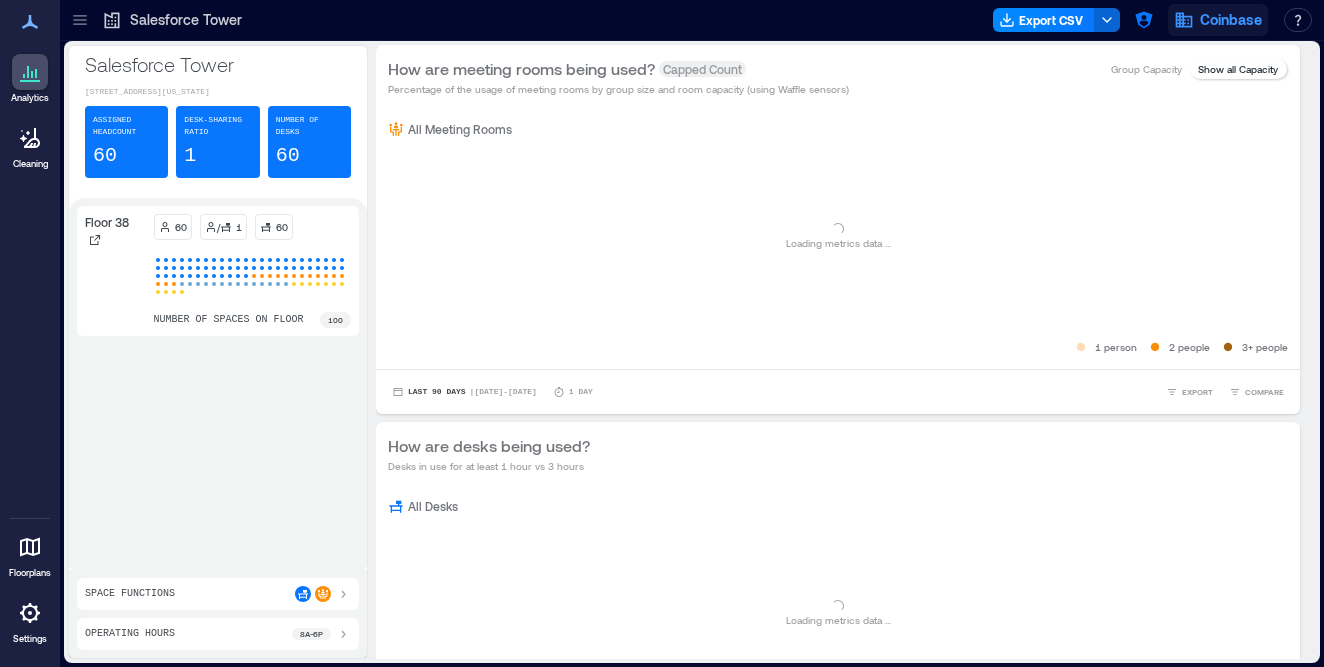 click on "Coinbase" at bounding box center [1231, 20] 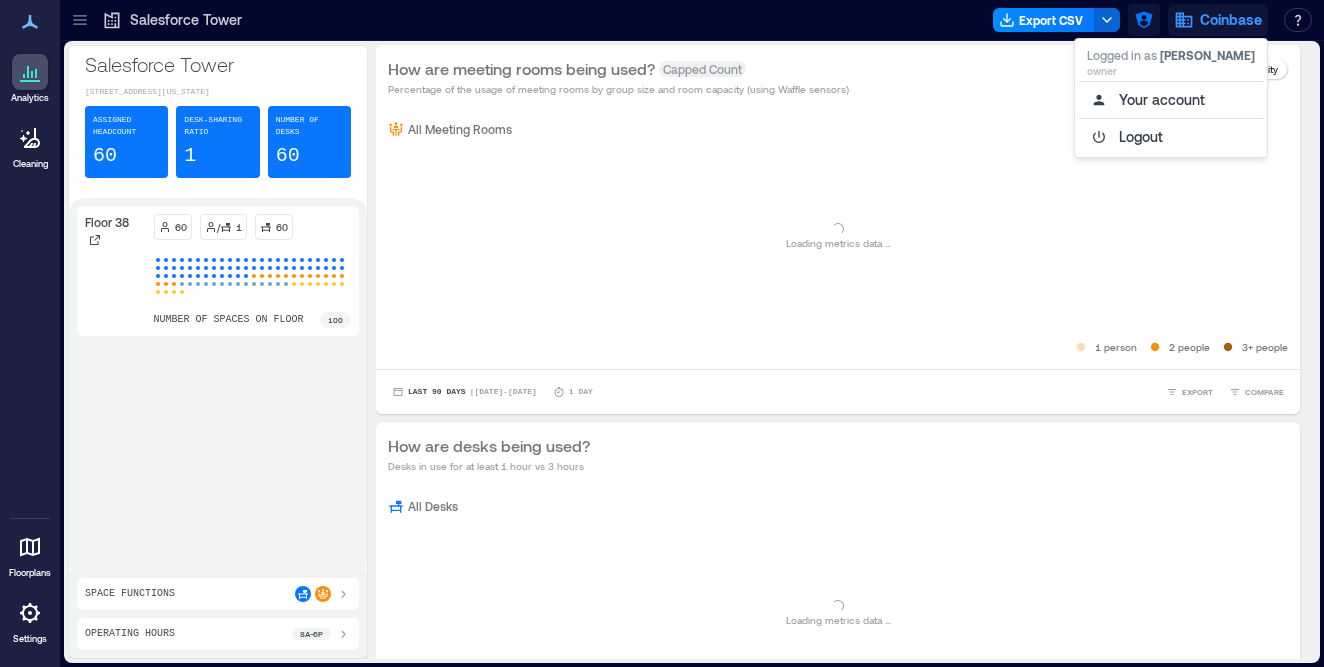 click 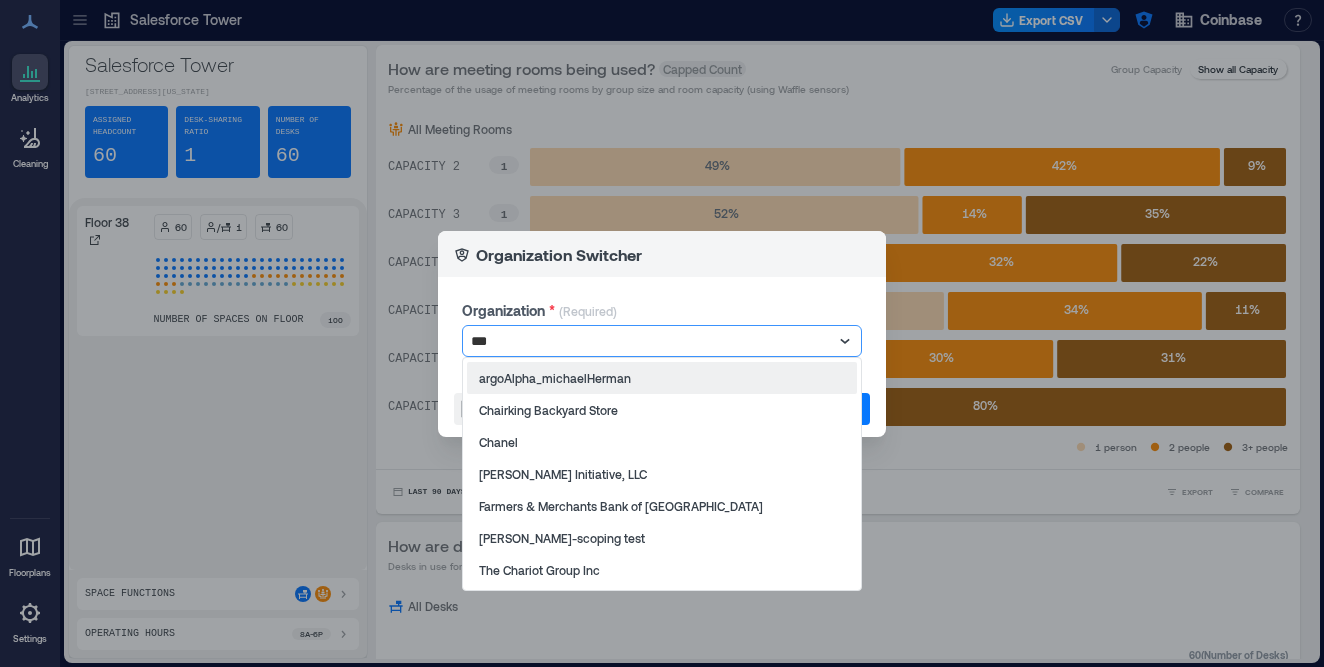 type on "****" 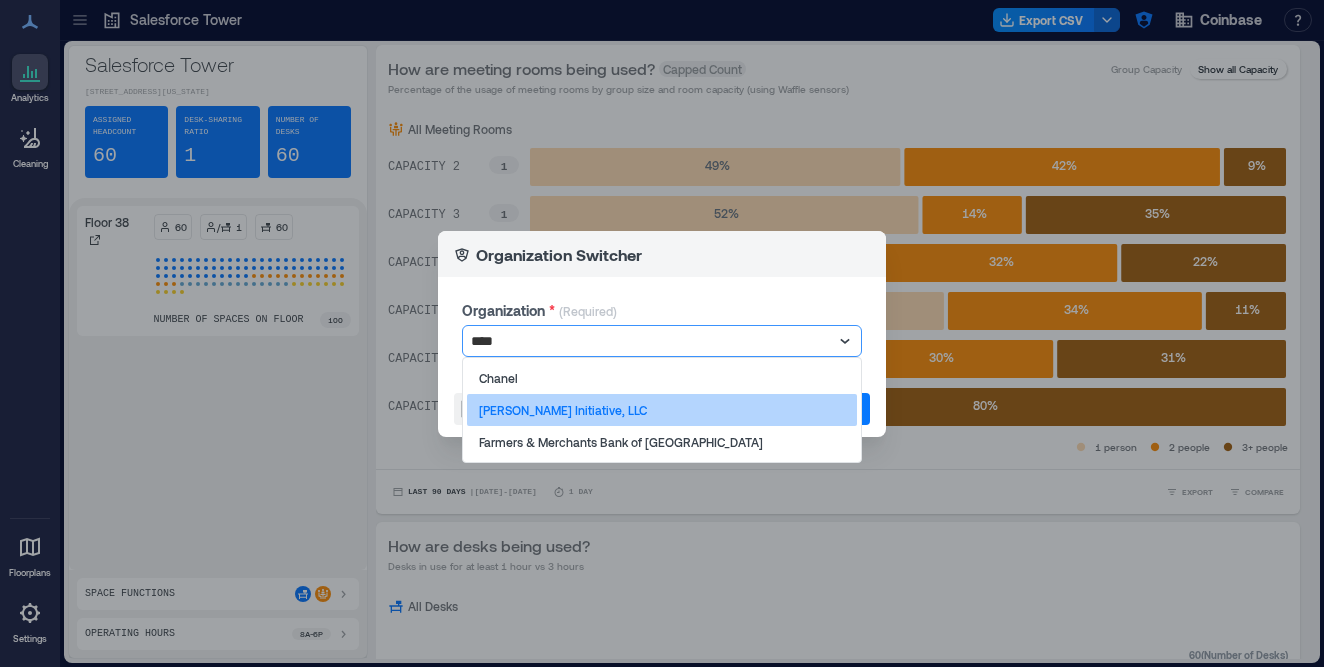 click on "Chan Zuckerberg Initiative, LLC" at bounding box center [662, 410] 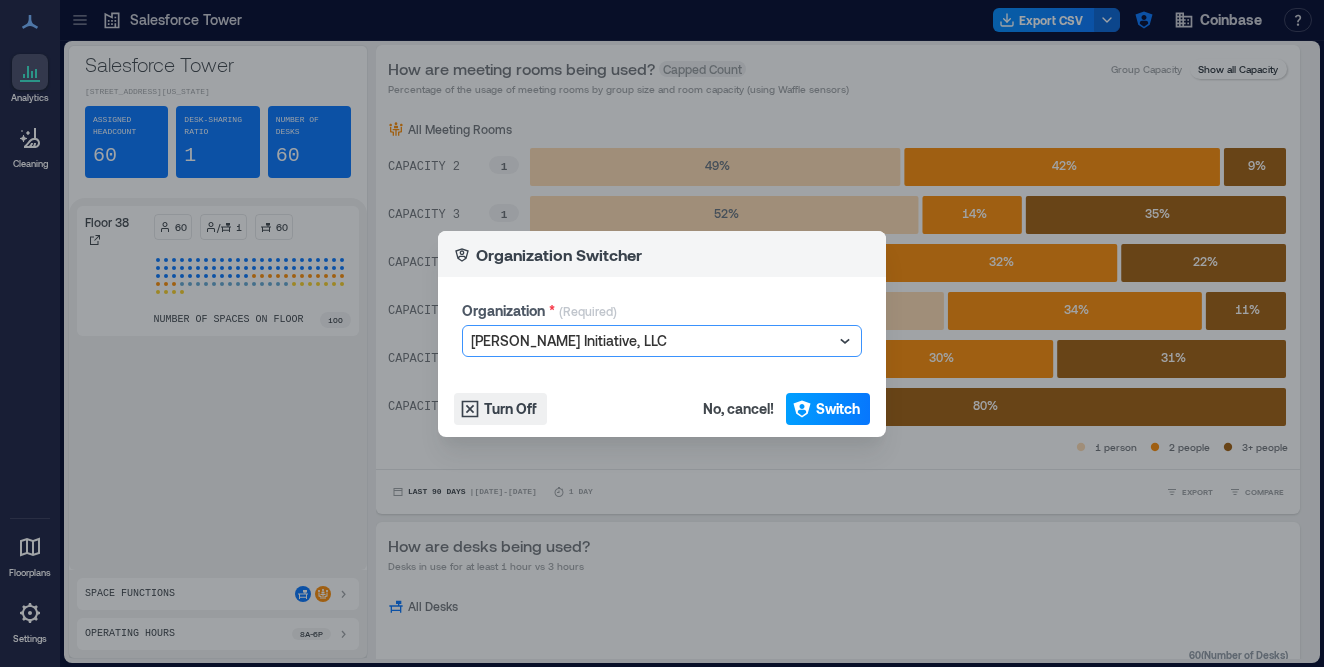 click on "Switch" at bounding box center (838, 409) 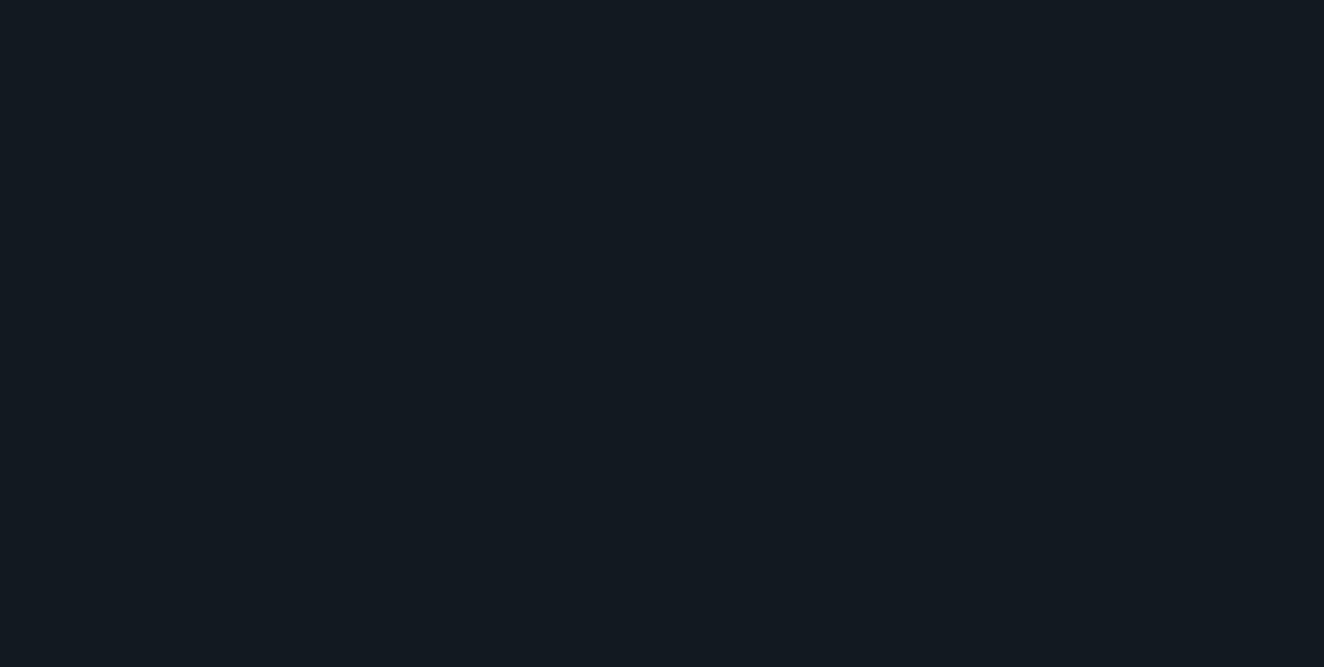 scroll, scrollTop: 0, scrollLeft: 0, axis: both 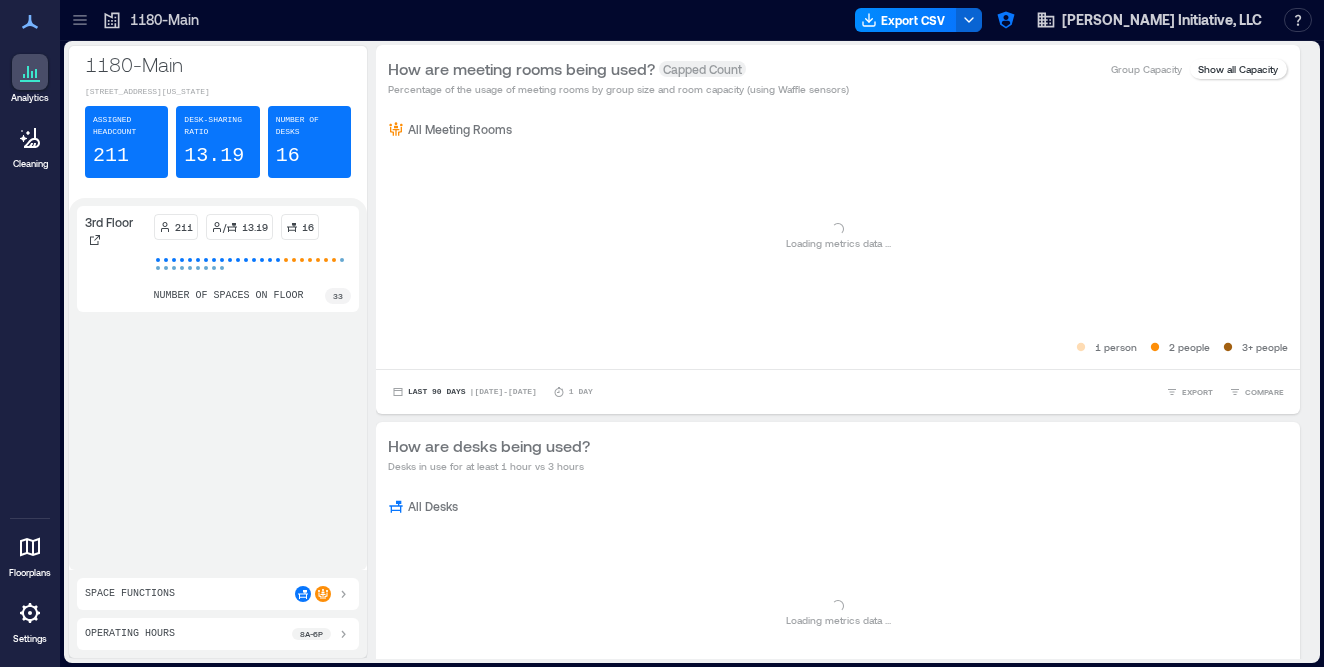 click at bounding box center (80, 20) 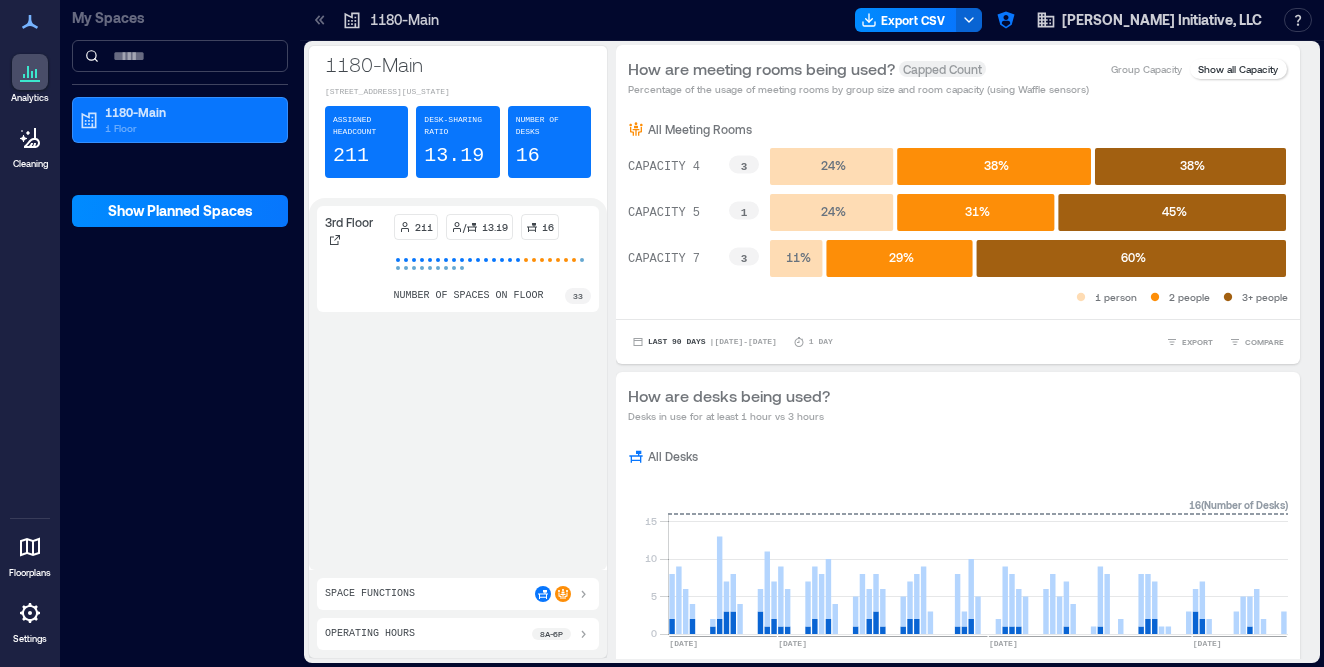 click at bounding box center (180, 56) 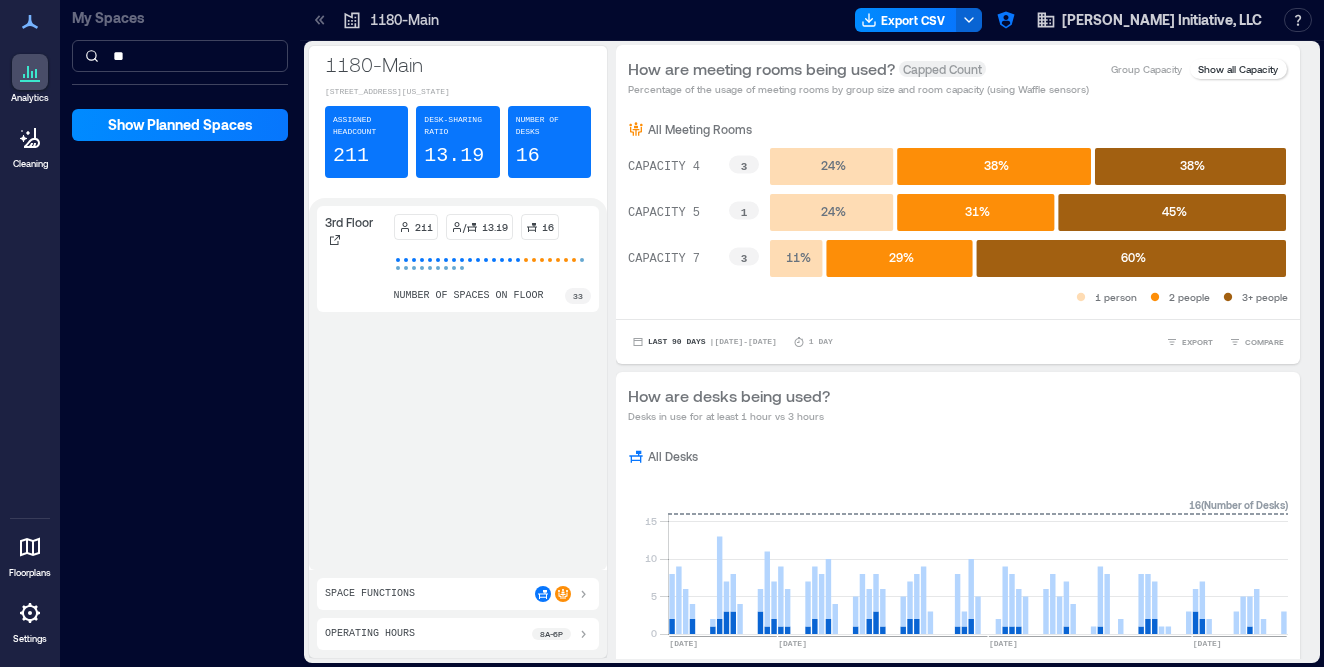type on "*" 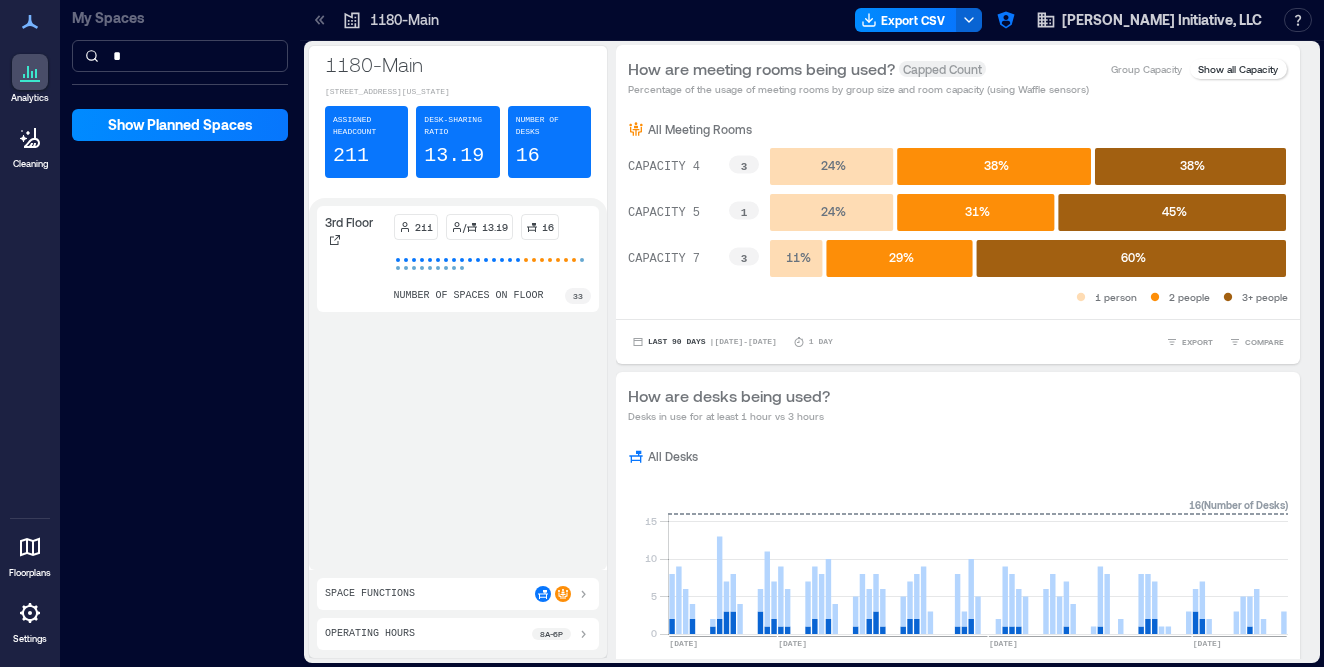 type 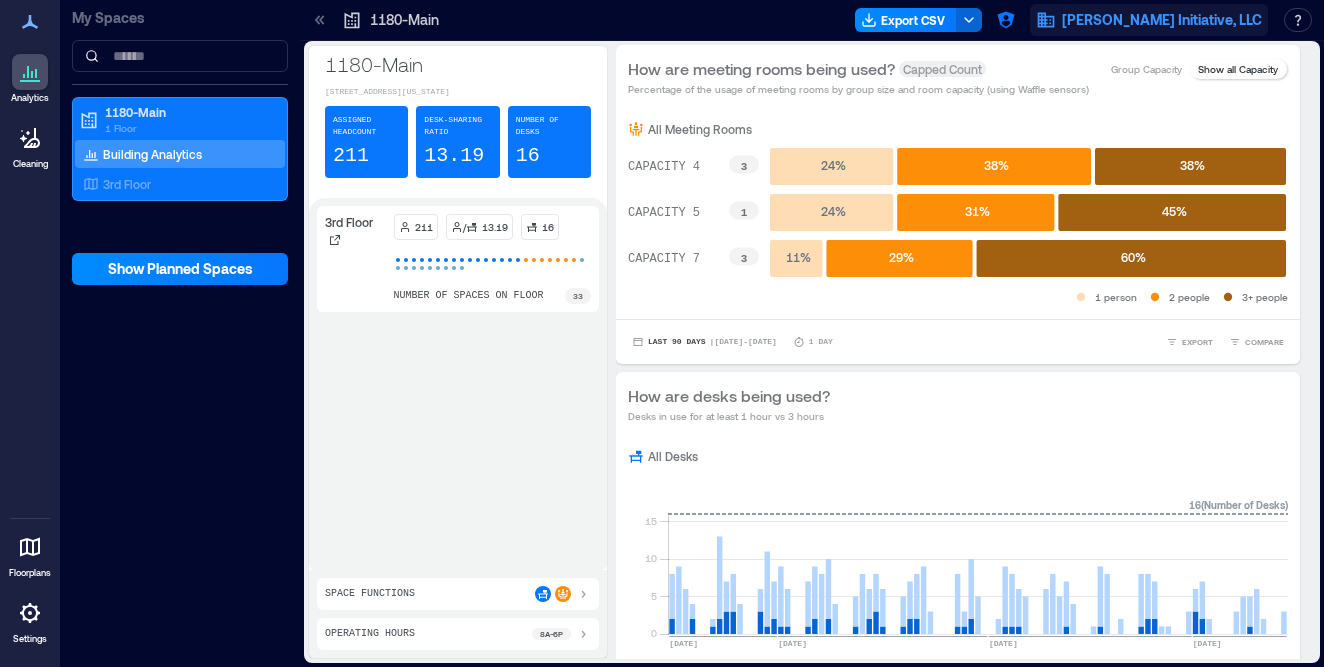 click on "[PERSON_NAME] Initiative, LLC" at bounding box center [1162, 20] 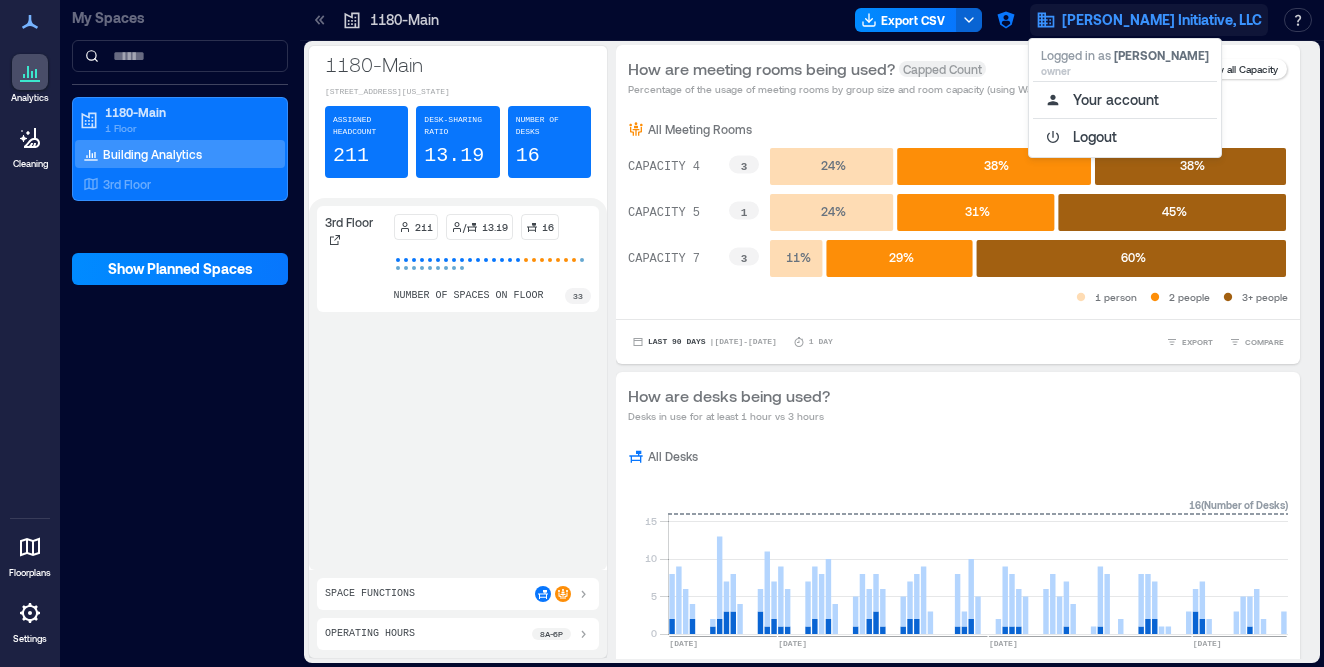 click 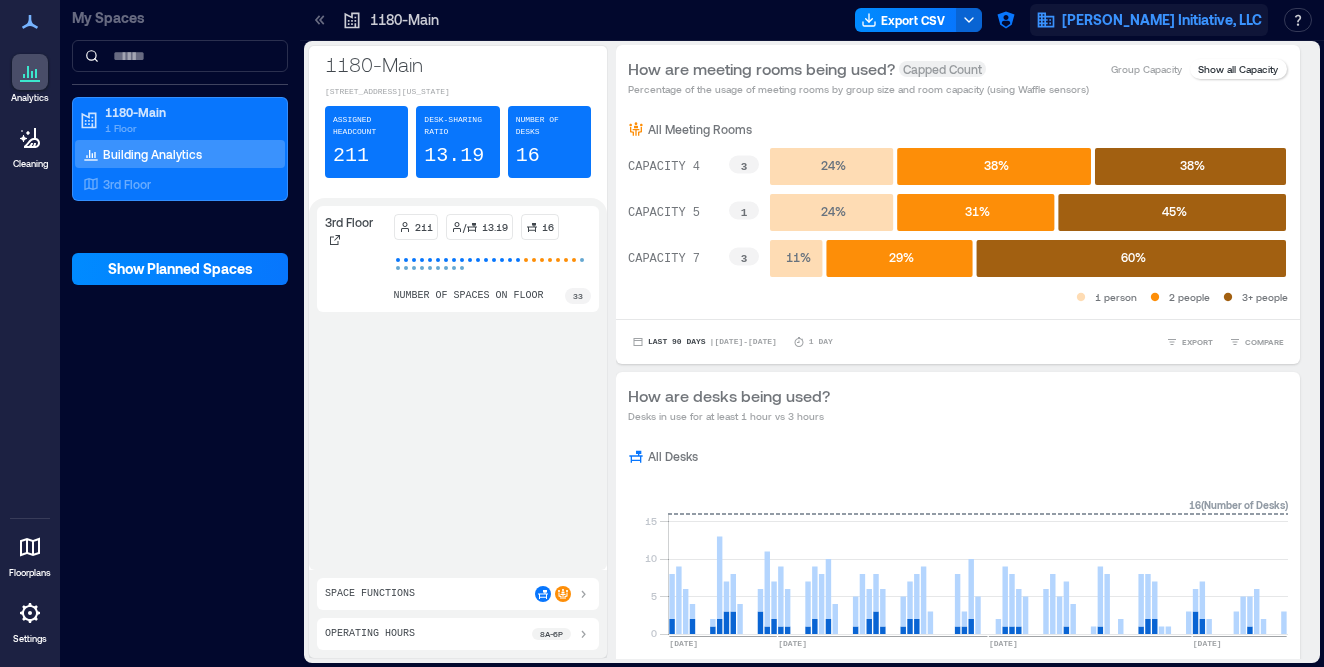 click 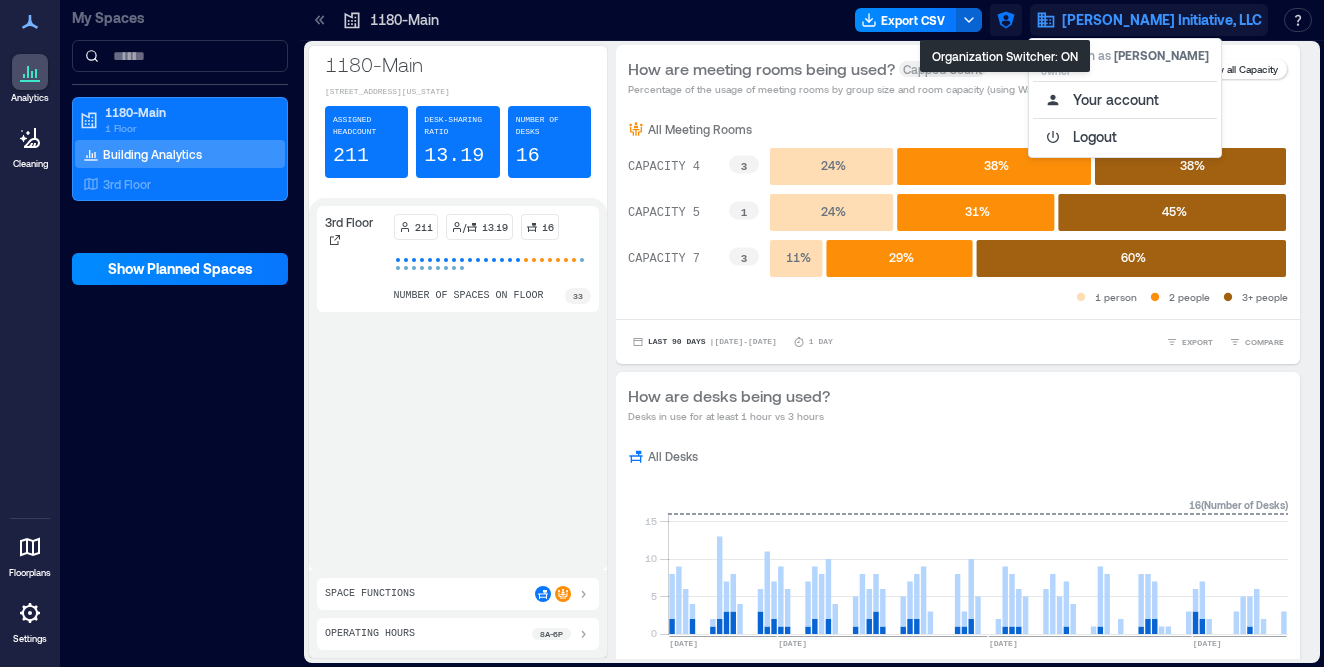 click 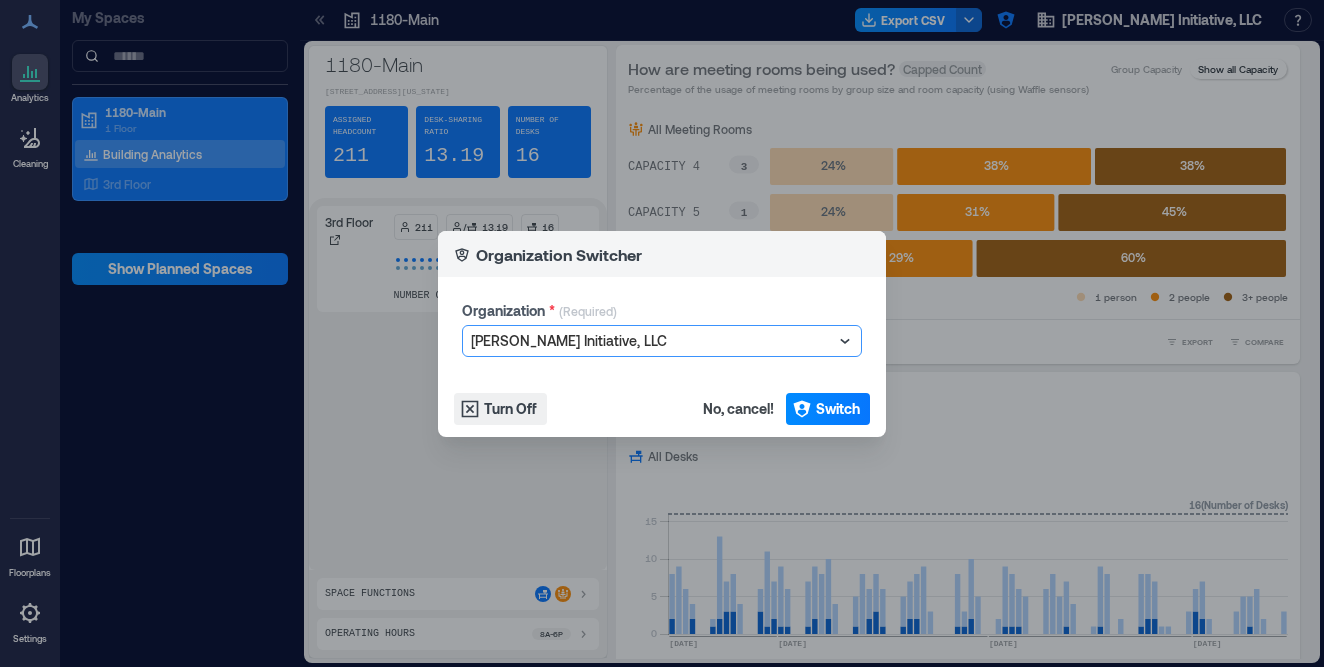 click at bounding box center [652, 341] 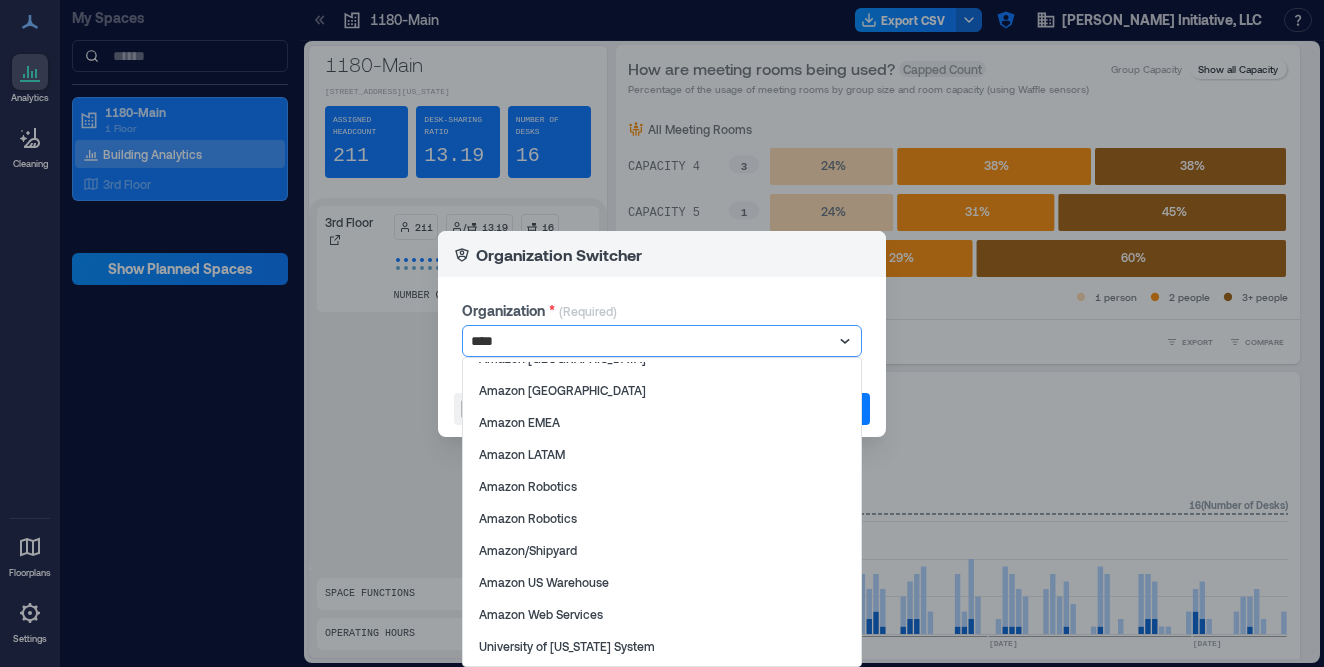 scroll, scrollTop: 52, scrollLeft: 0, axis: vertical 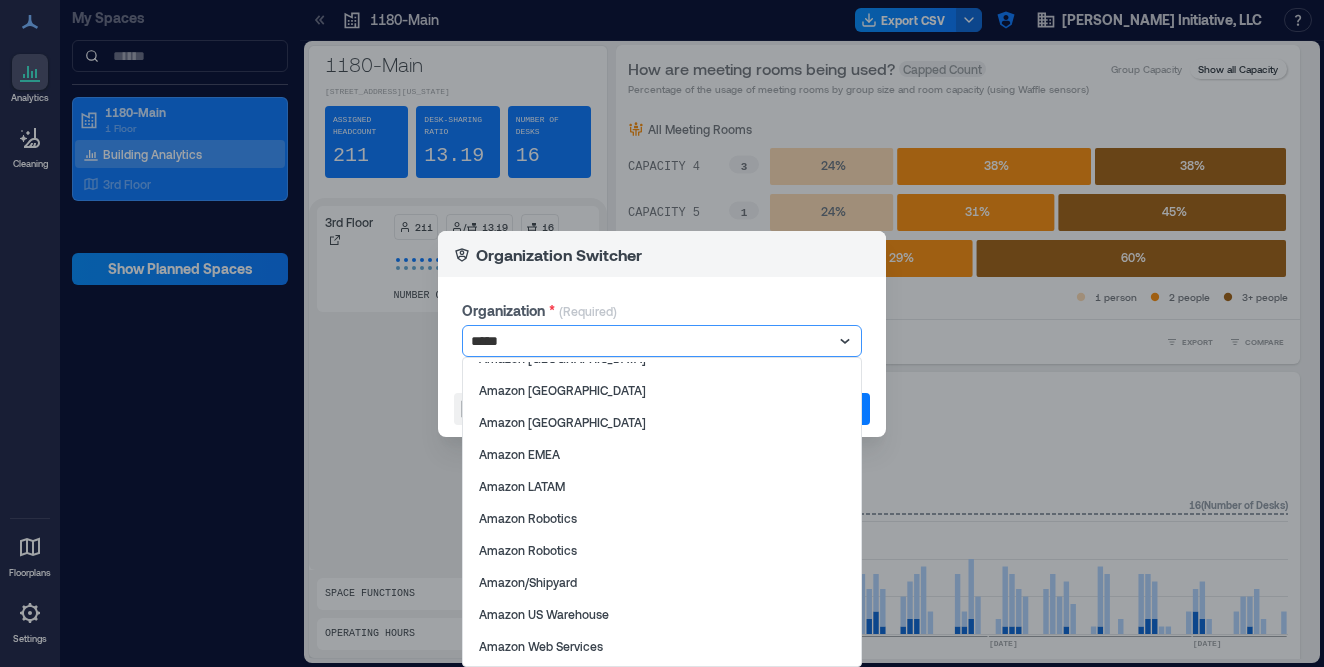 type on "******" 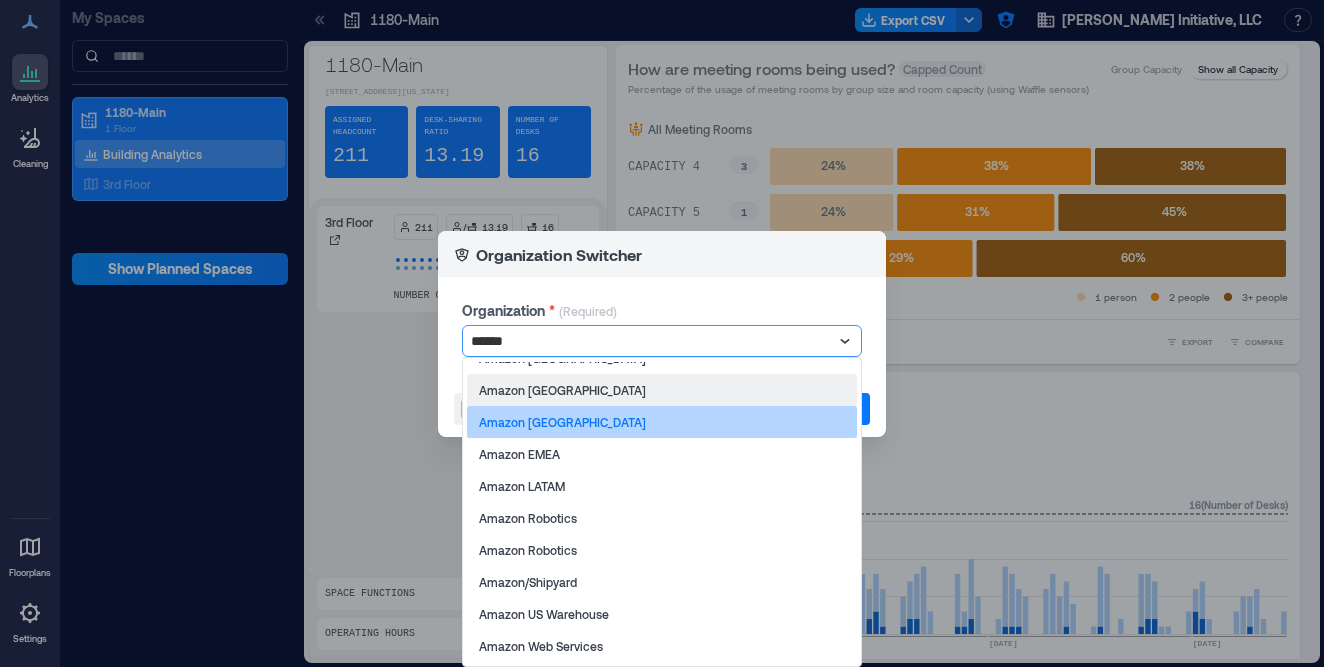 scroll, scrollTop: 0, scrollLeft: 0, axis: both 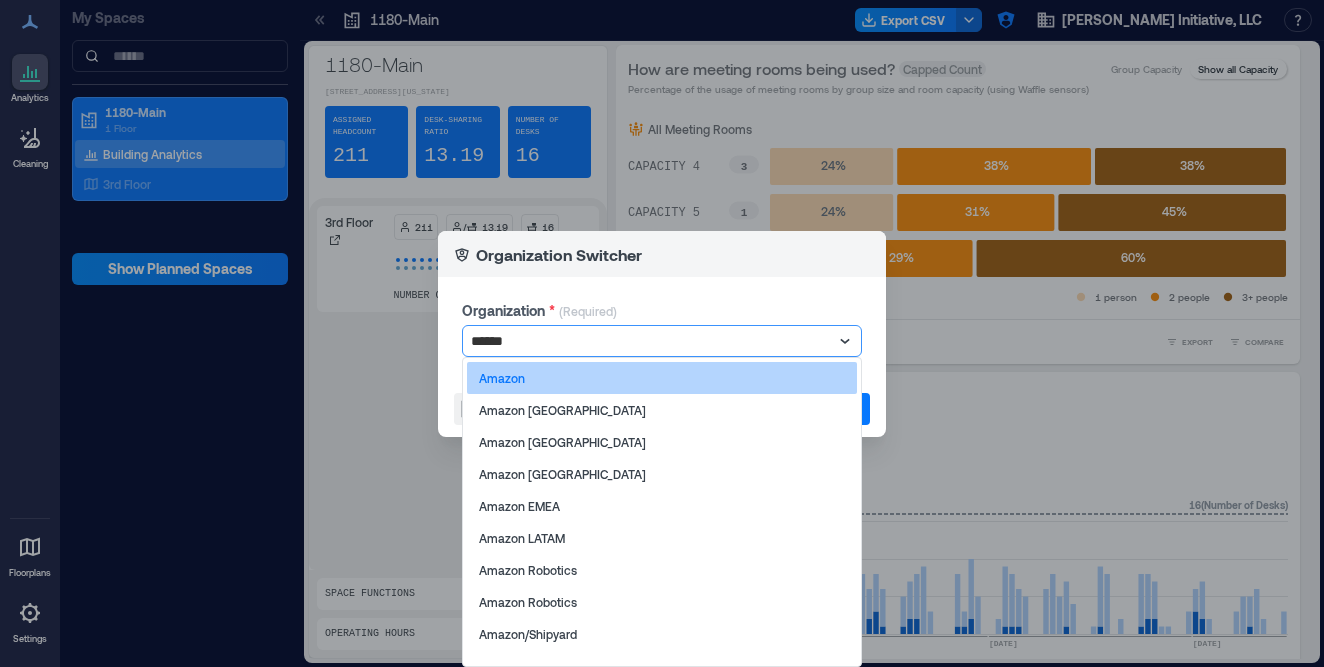 click on "Amazon" at bounding box center (662, 378) 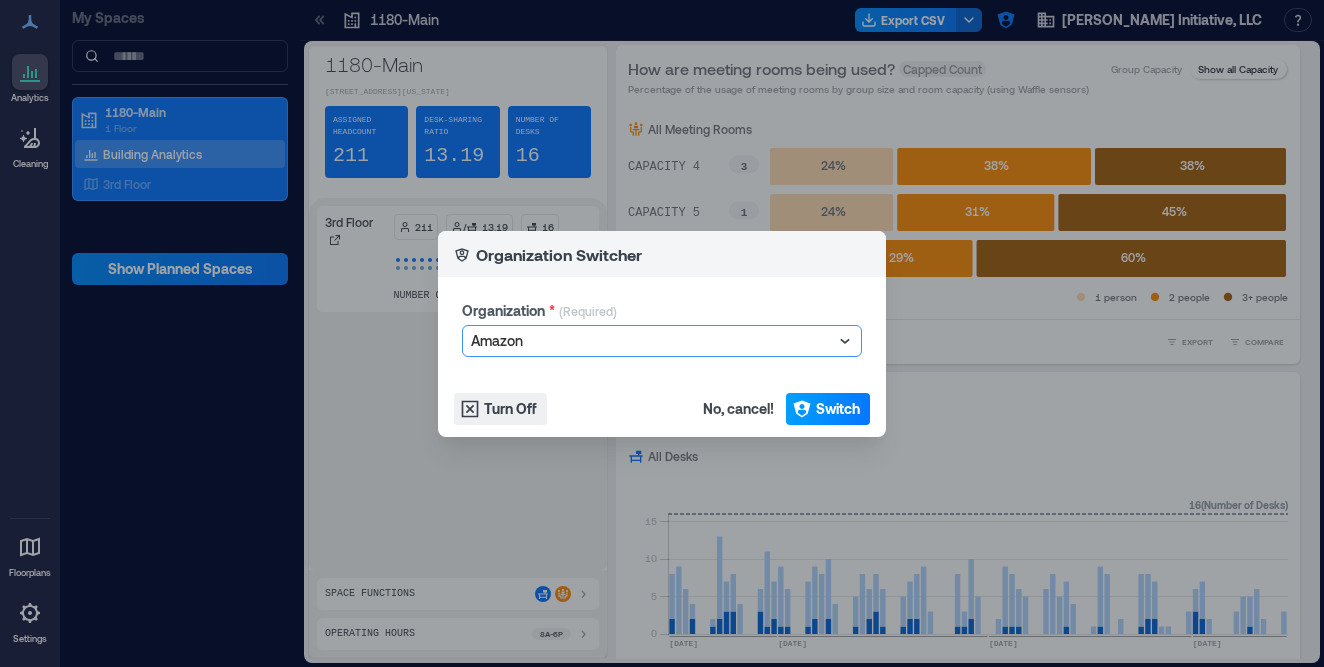 click on "Switch" at bounding box center [828, 409] 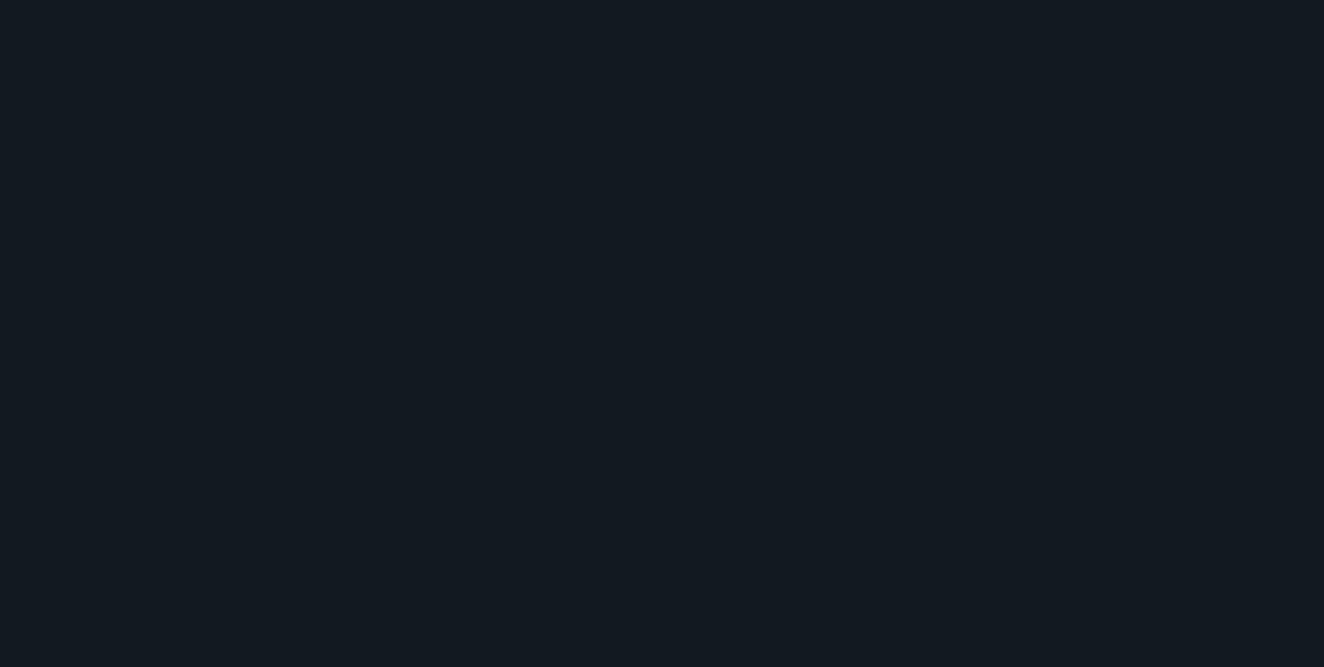 scroll, scrollTop: 0, scrollLeft: 0, axis: both 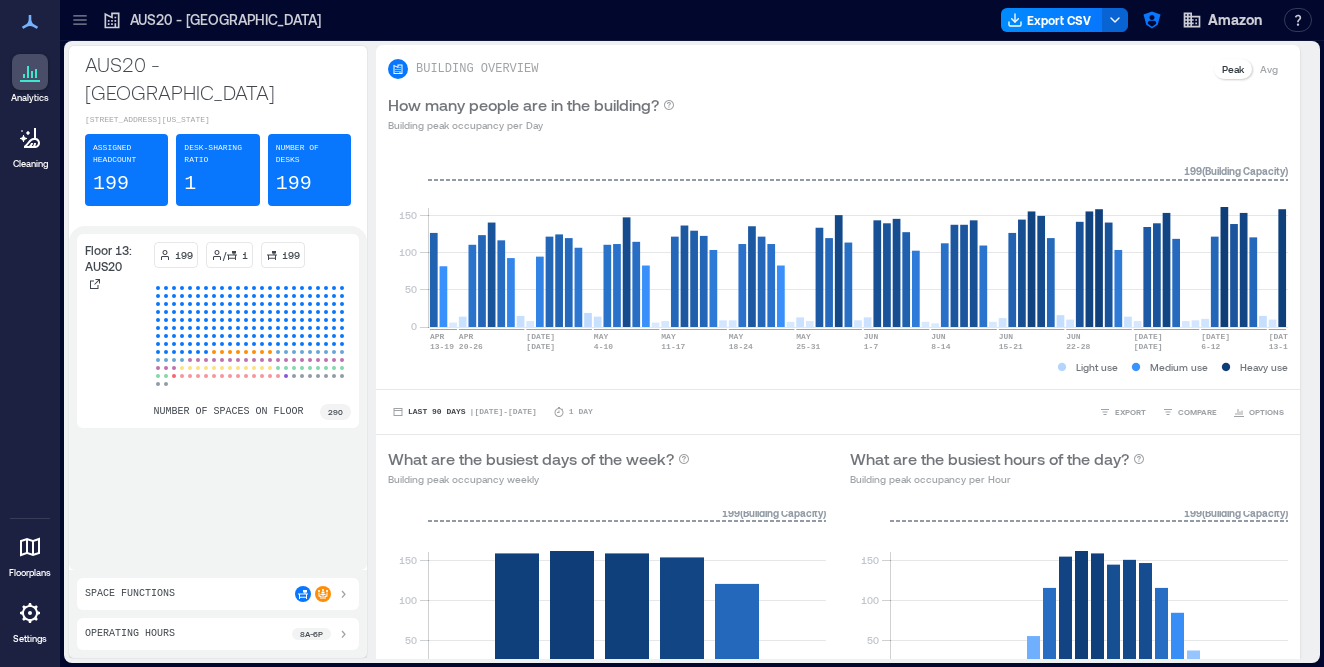 click 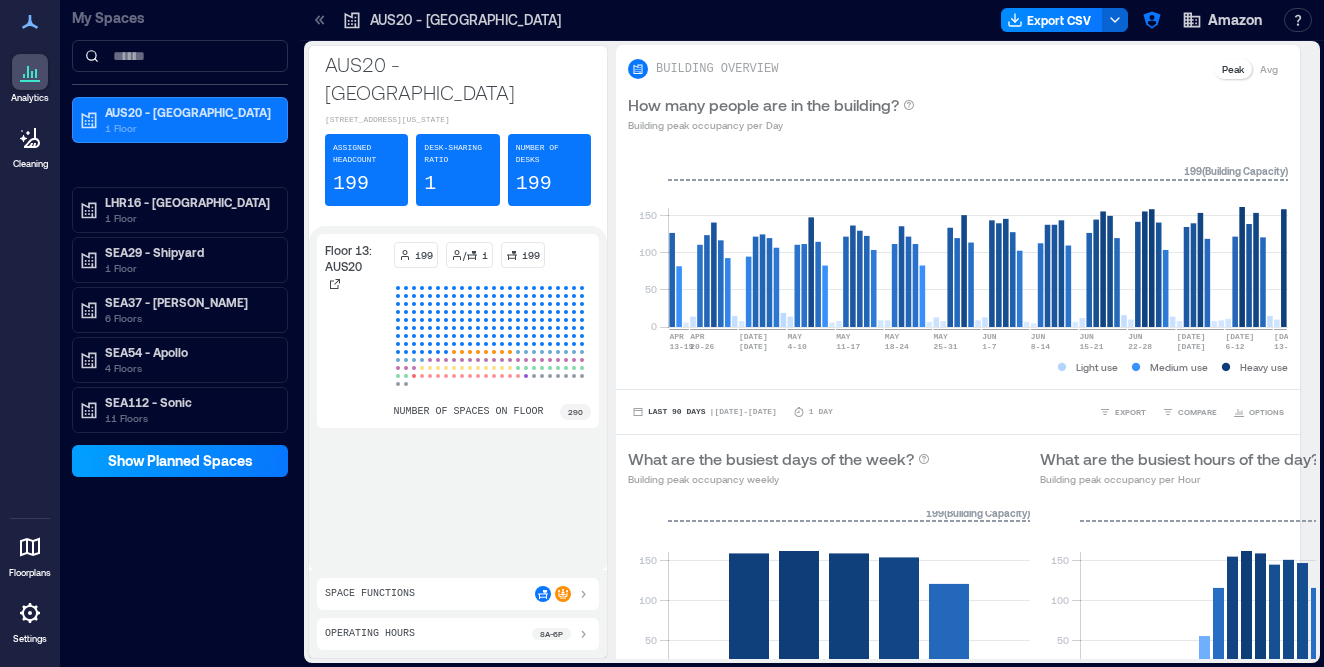 click on "Show Planned Spaces" at bounding box center [180, 461] 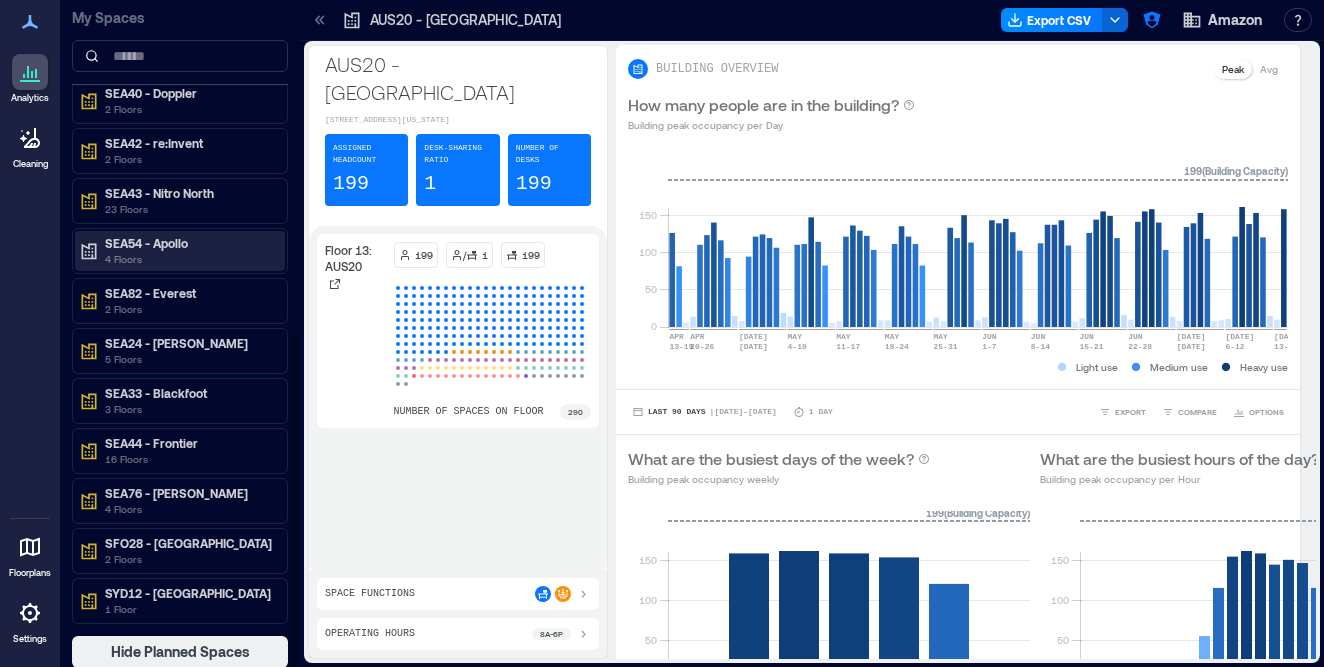 scroll, scrollTop: 655, scrollLeft: 0, axis: vertical 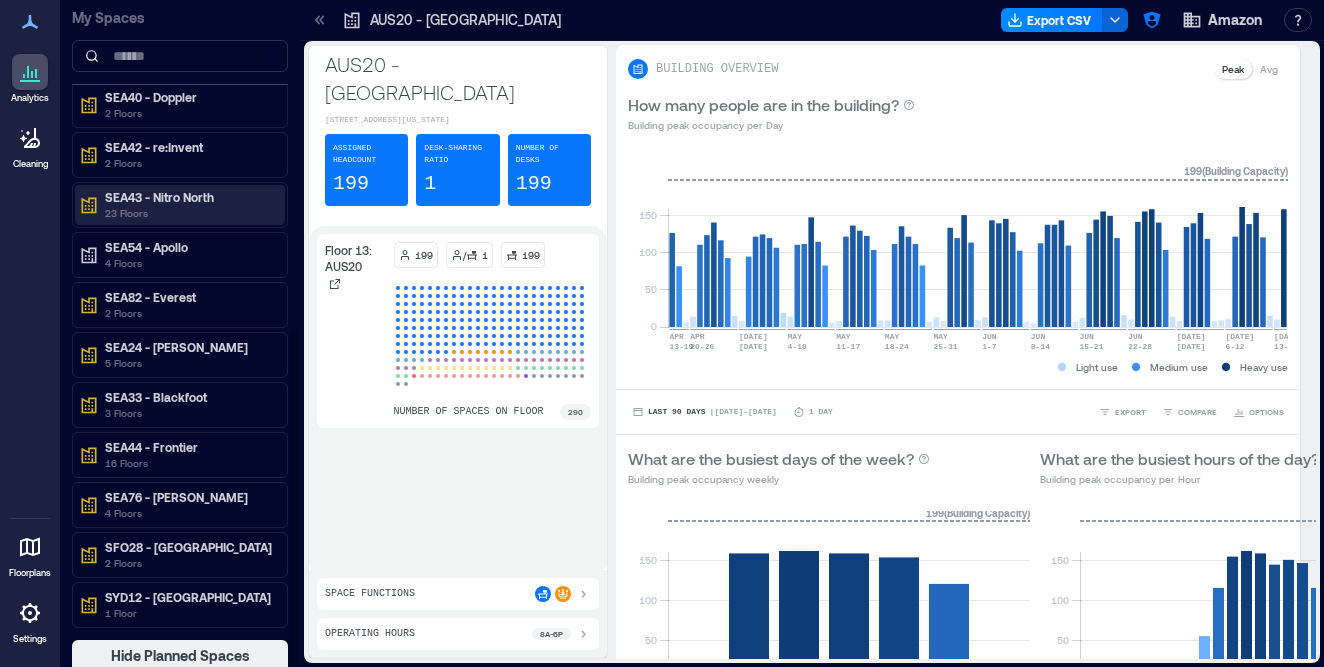 click on "23 Floors" at bounding box center (189, 213) 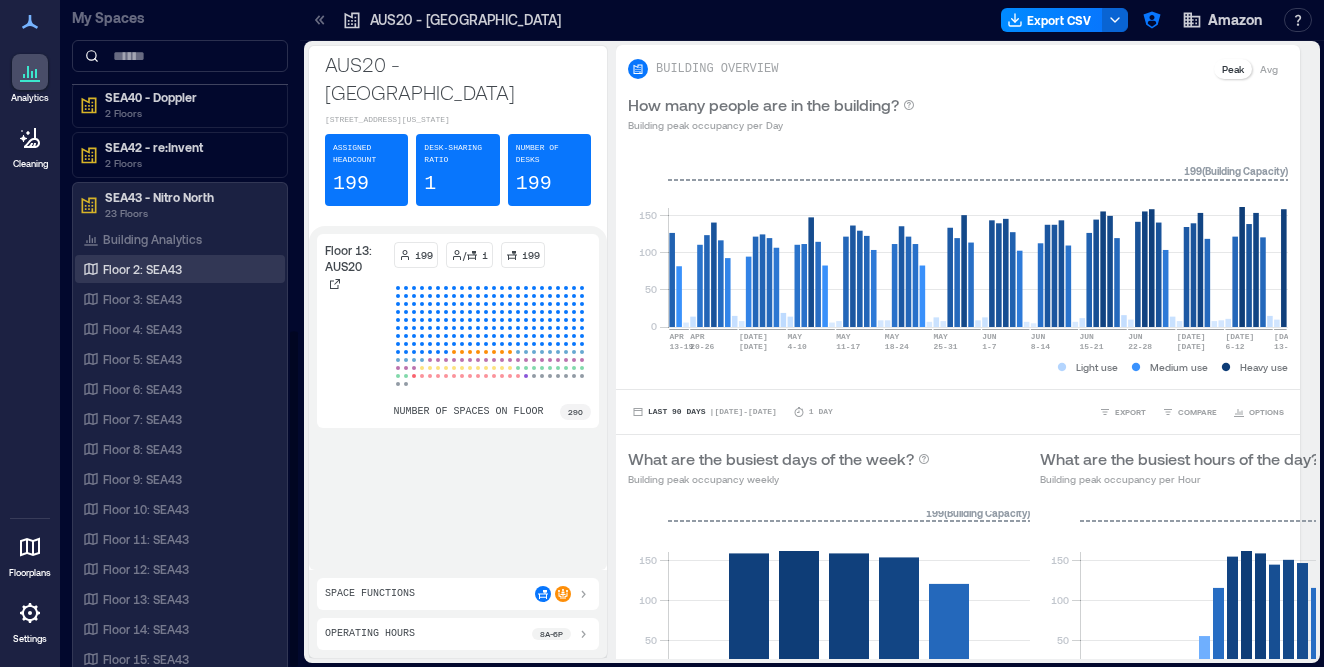 click on "Floor 2: SEA43" at bounding box center (142, 269) 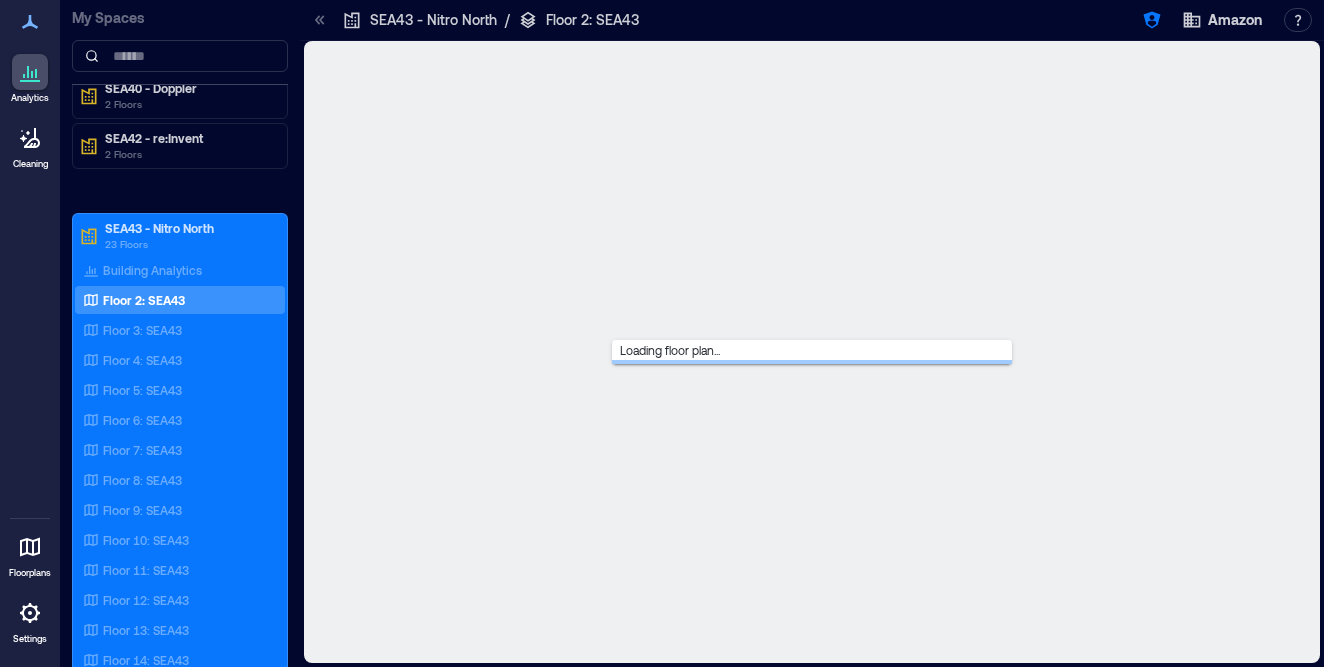 scroll, scrollTop: 615, scrollLeft: 0, axis: vertical 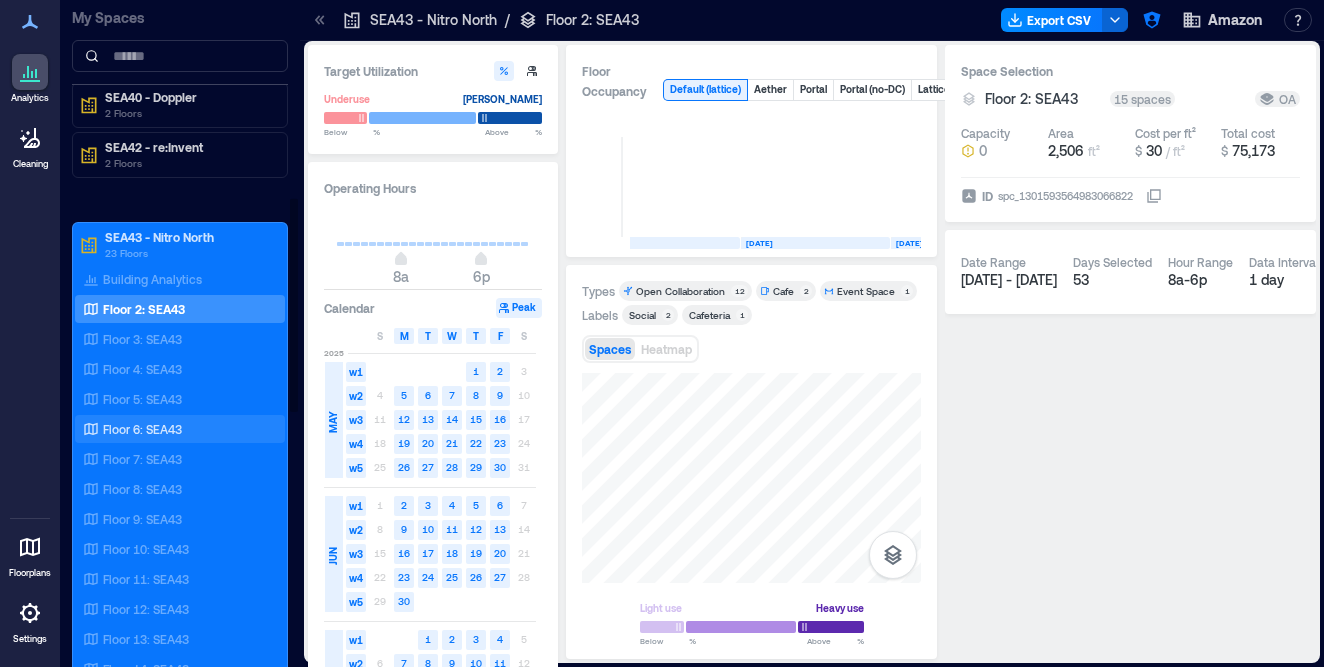 click on "Floor 6: SEA43" at bounding box center [176, 429] 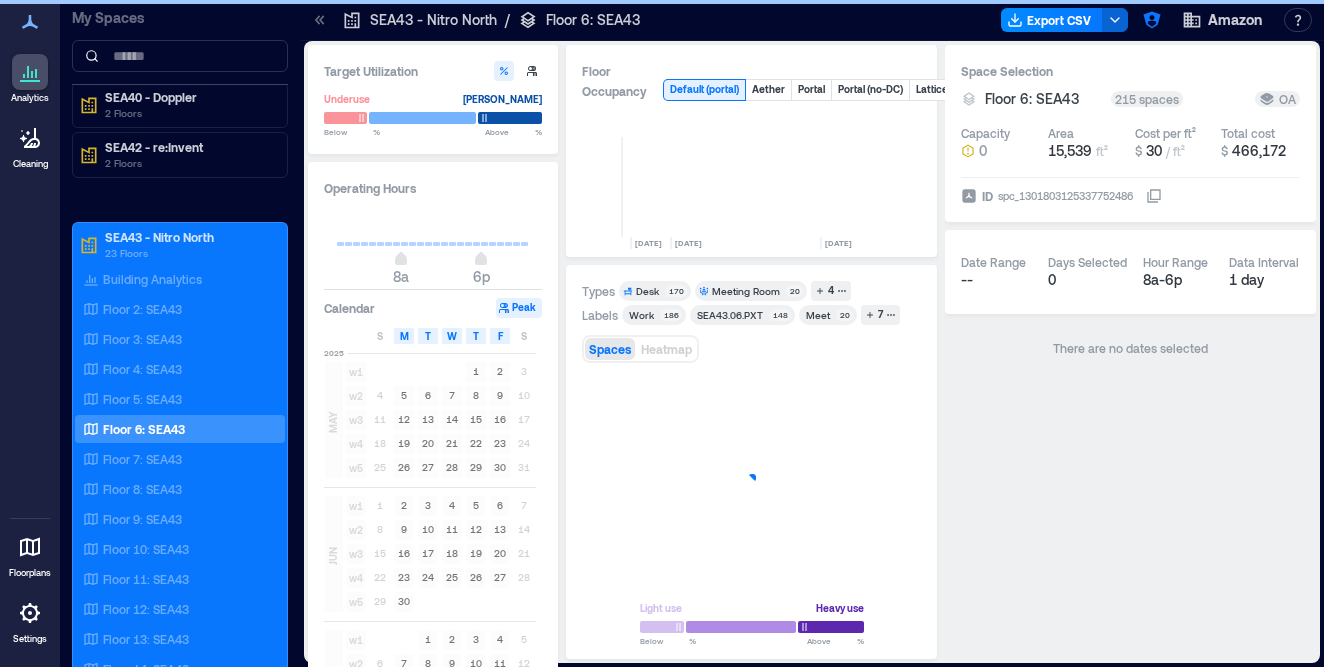 scroll, scrollTop: 0, scrollLeft: 1799, axis: horizontal 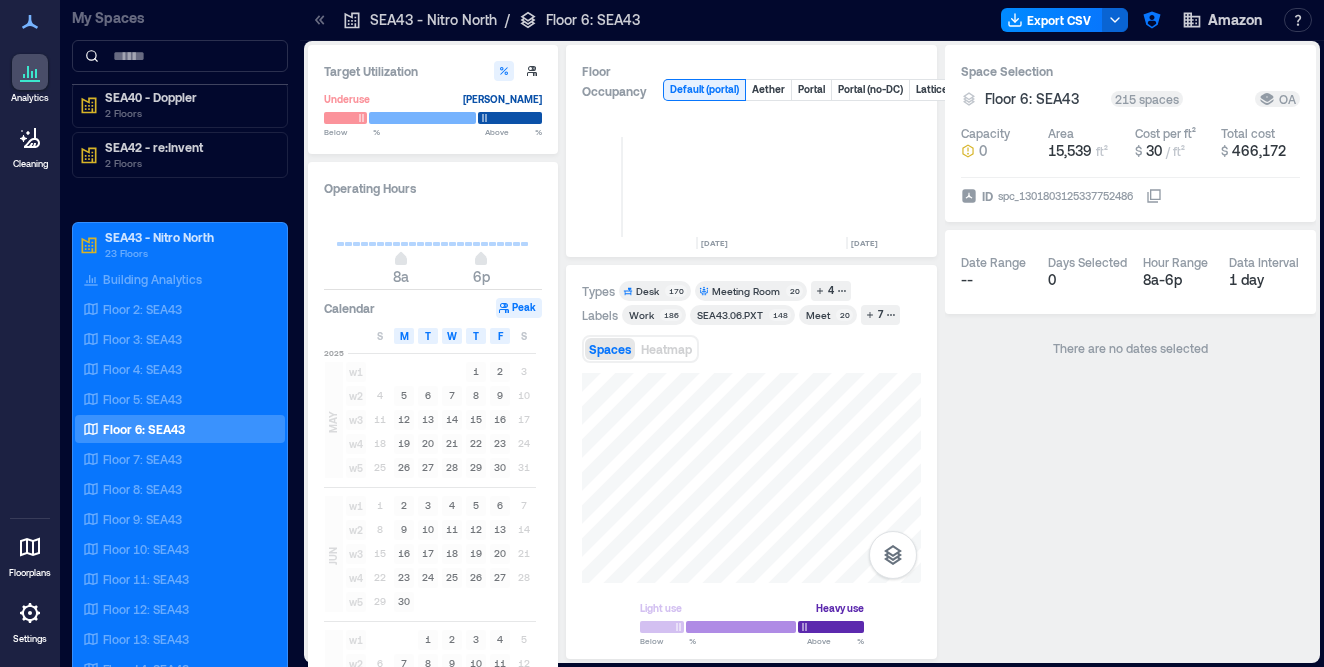 click on "Meeting Room" at bounding box center [746, 291] 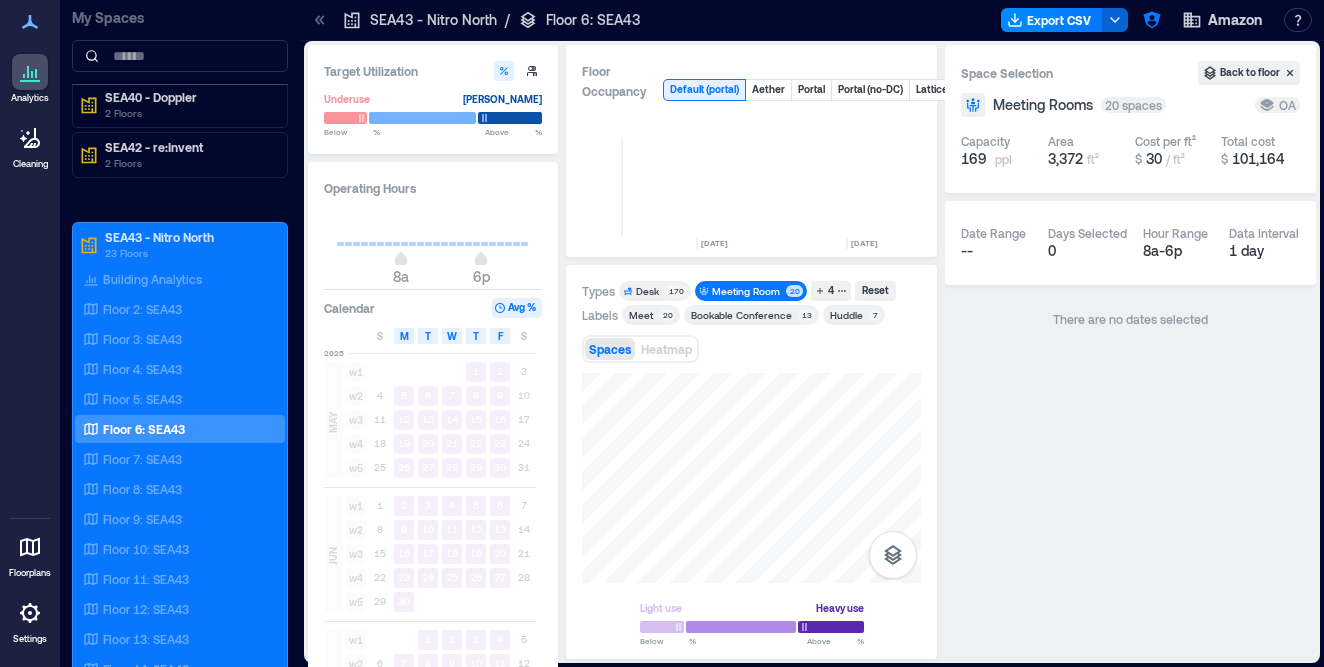 click on "Meeting Room" at bounding box center [746, 291] 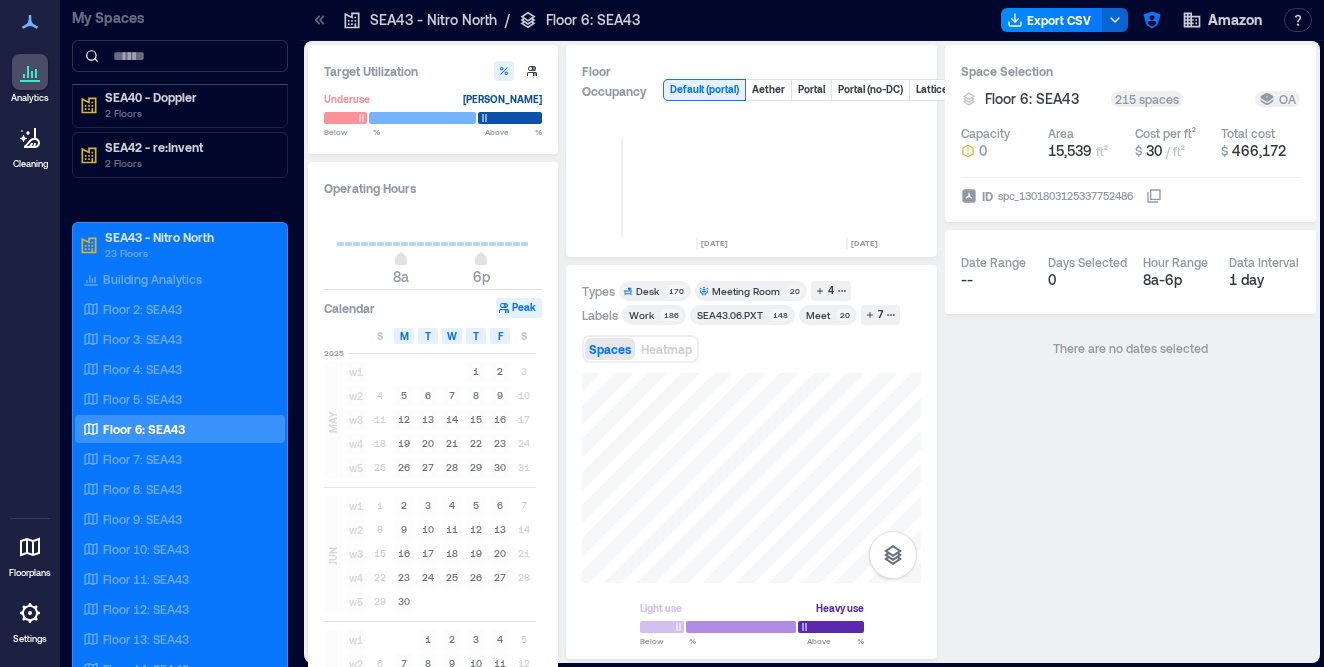 click on "Meeting Room" at bounding box center [746, 291] 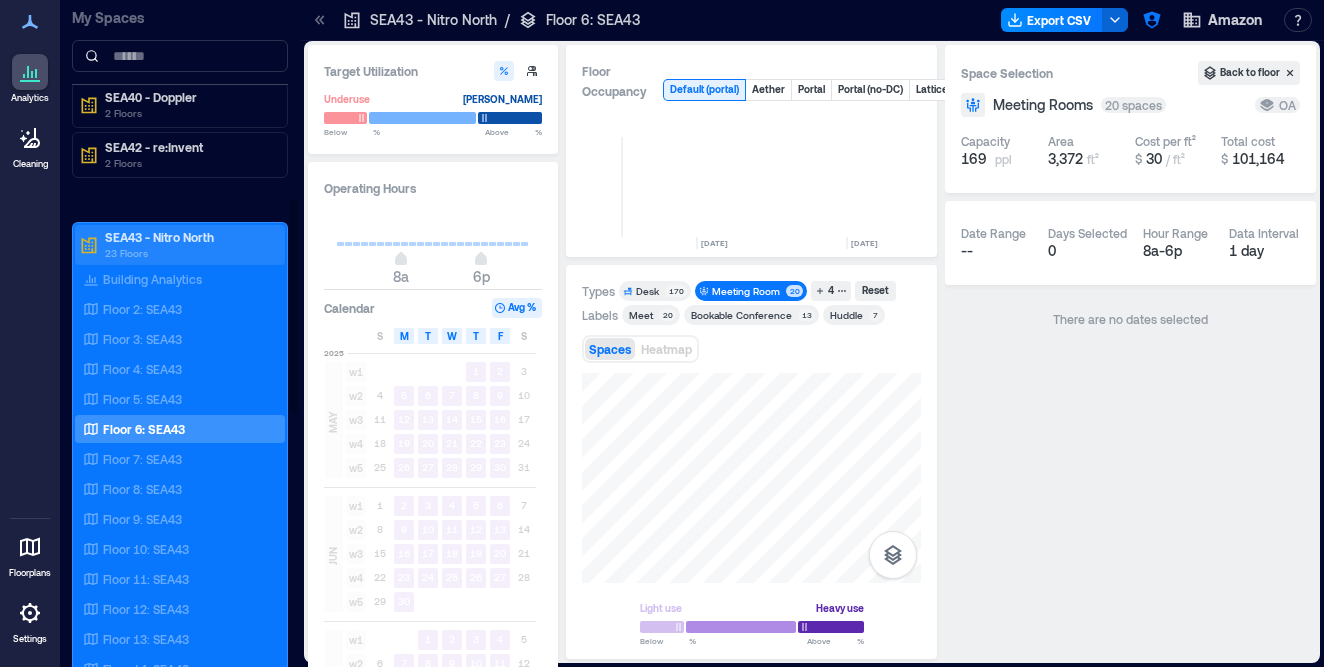 click on "23 Floors" at bounding box center (189, 253) 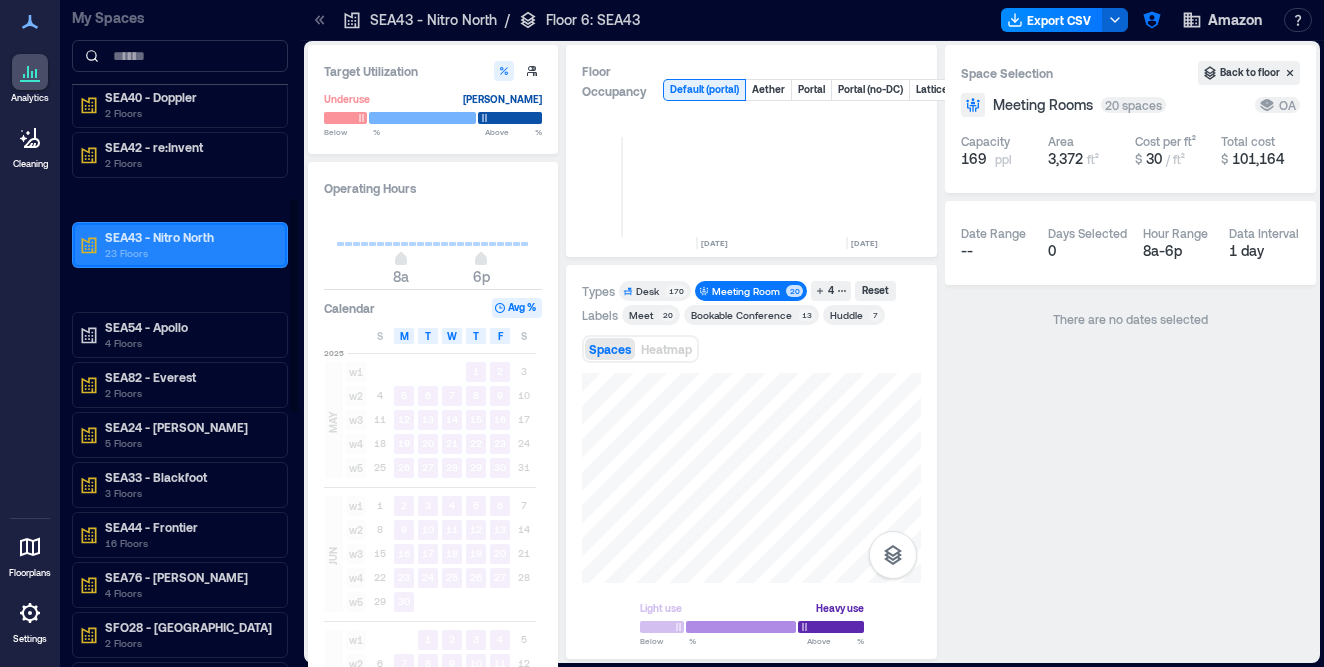 click on "23 Floors" at bounding box center (189, 253) 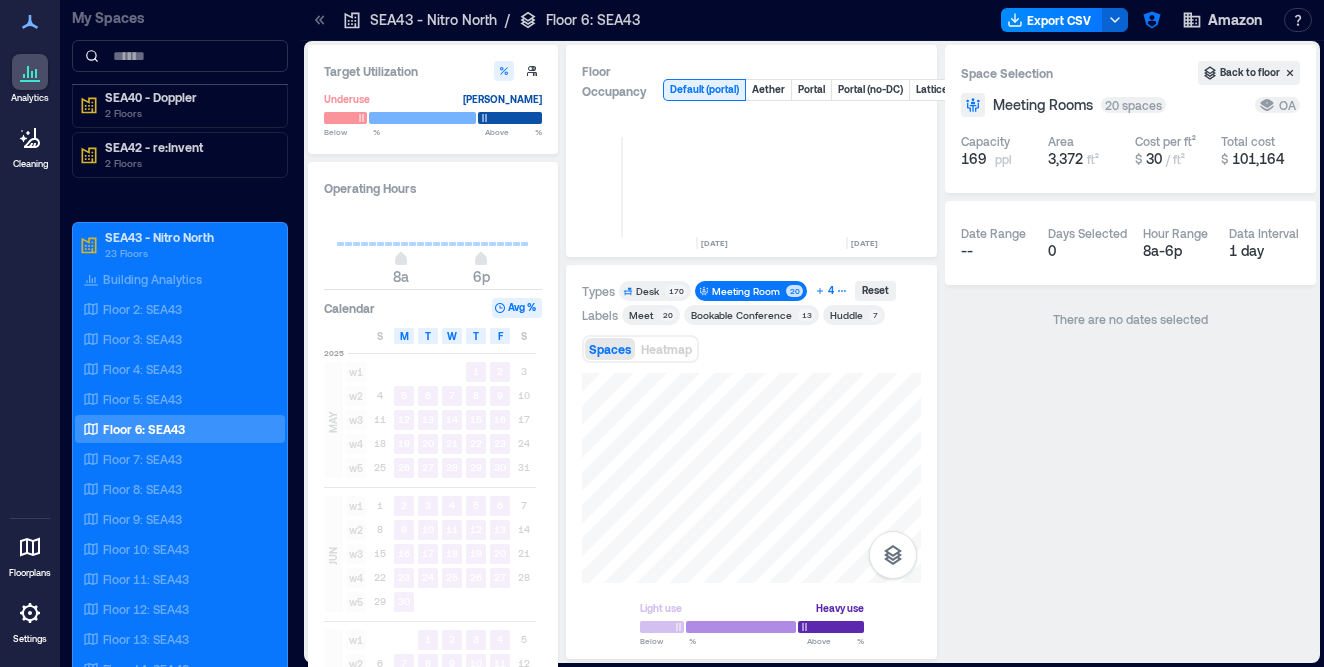 click on "4" at bounding box center [831, 291] 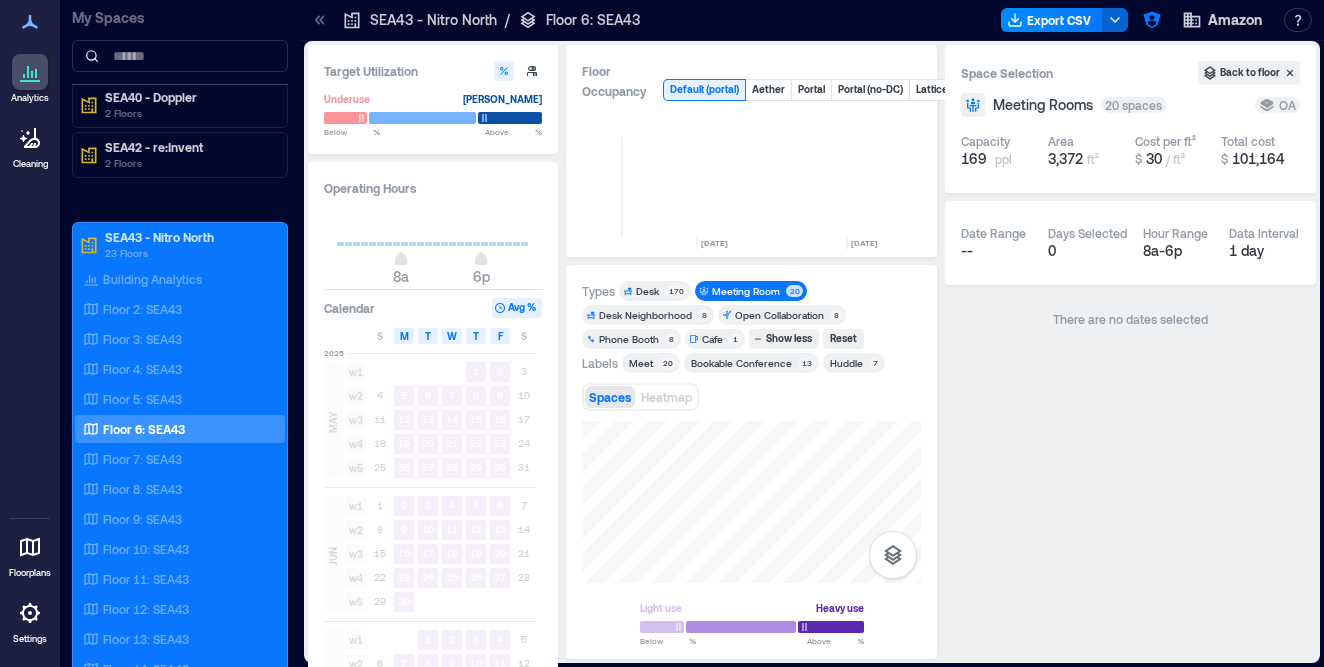 click on "Phone Booth" at bounding box center (629, 339) 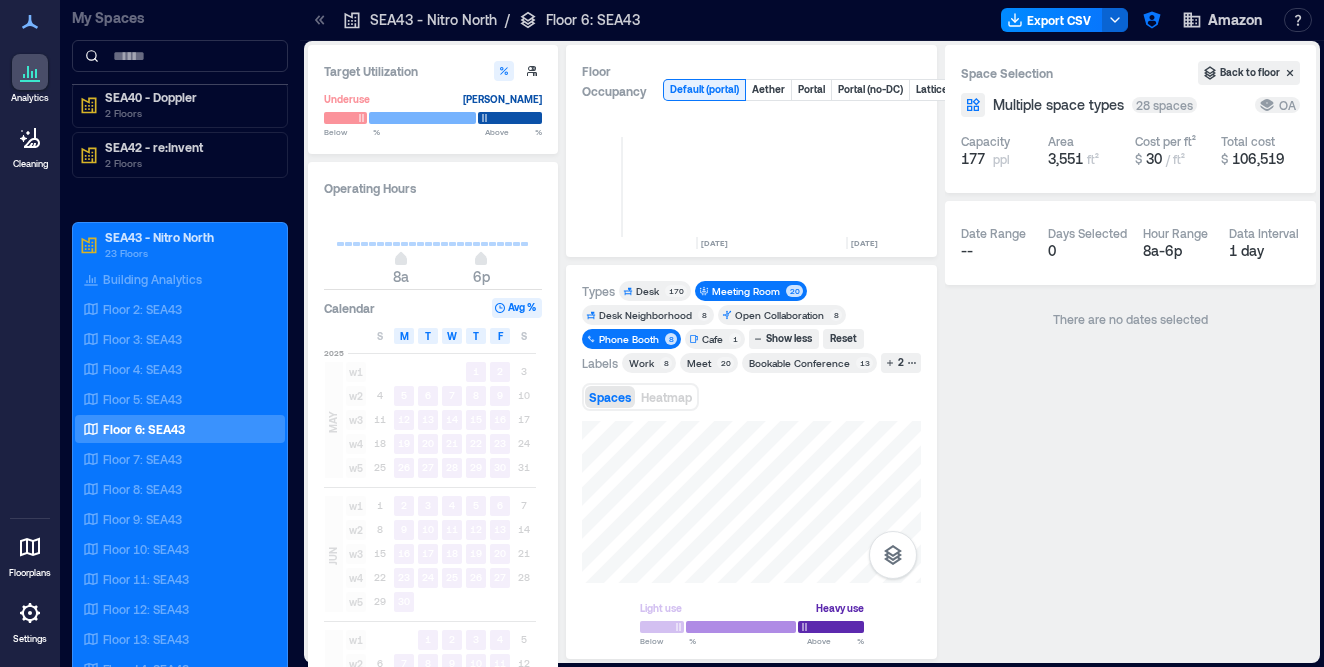 click on "Phone Booth" at bounding box center [629, 339] 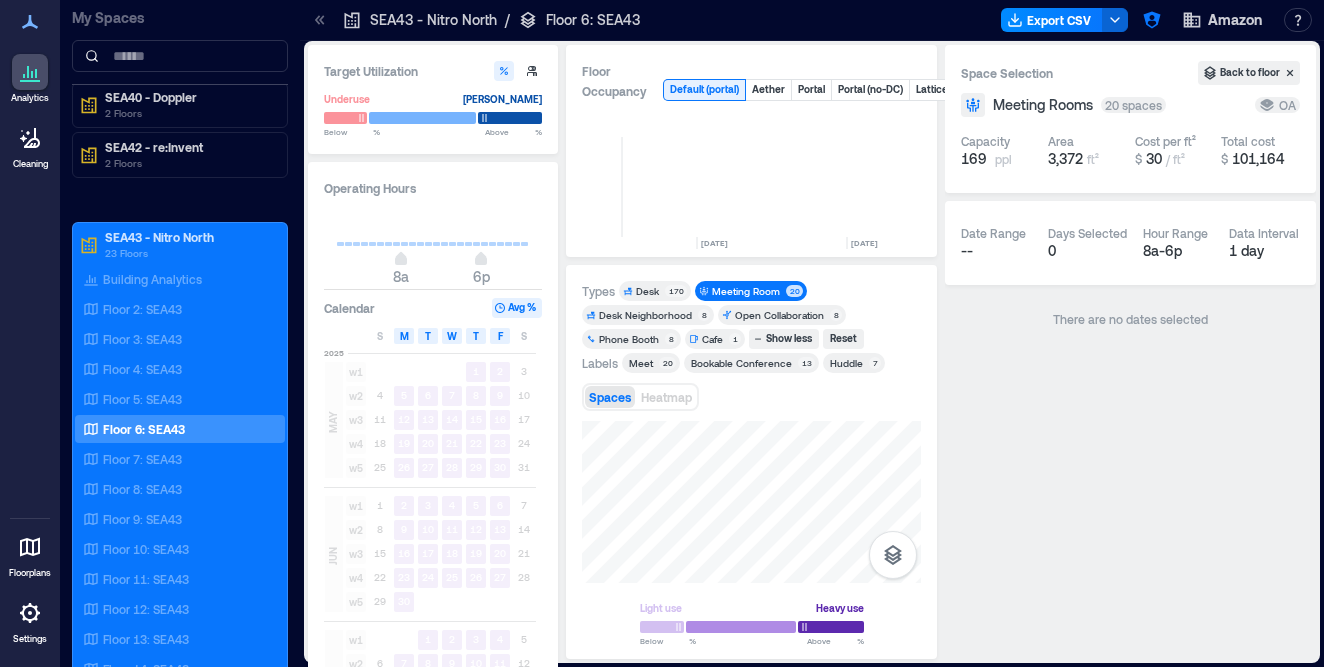 click on "Meeting Room" at bounding box center (746, 291) 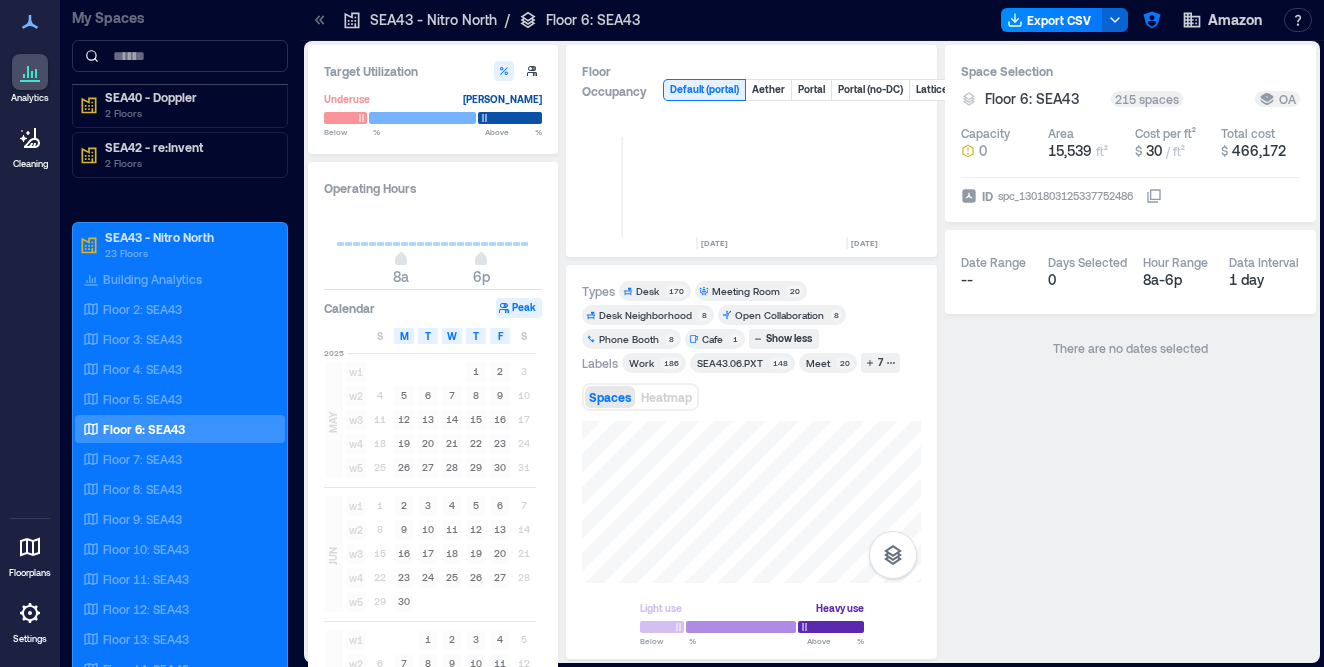 click on "Types Desk 170 Meeting Room 20 Desk Neighborhood 8 Open Collaboration 8 Phone Booth 8 Cafe 1 Show less Labels Work 186 SEA43.06.PXT 148 Meet 20 7 Spaces Heatmap Light use Heavy use Below   ** % Above   ** %" at bounding box center [751, 462] 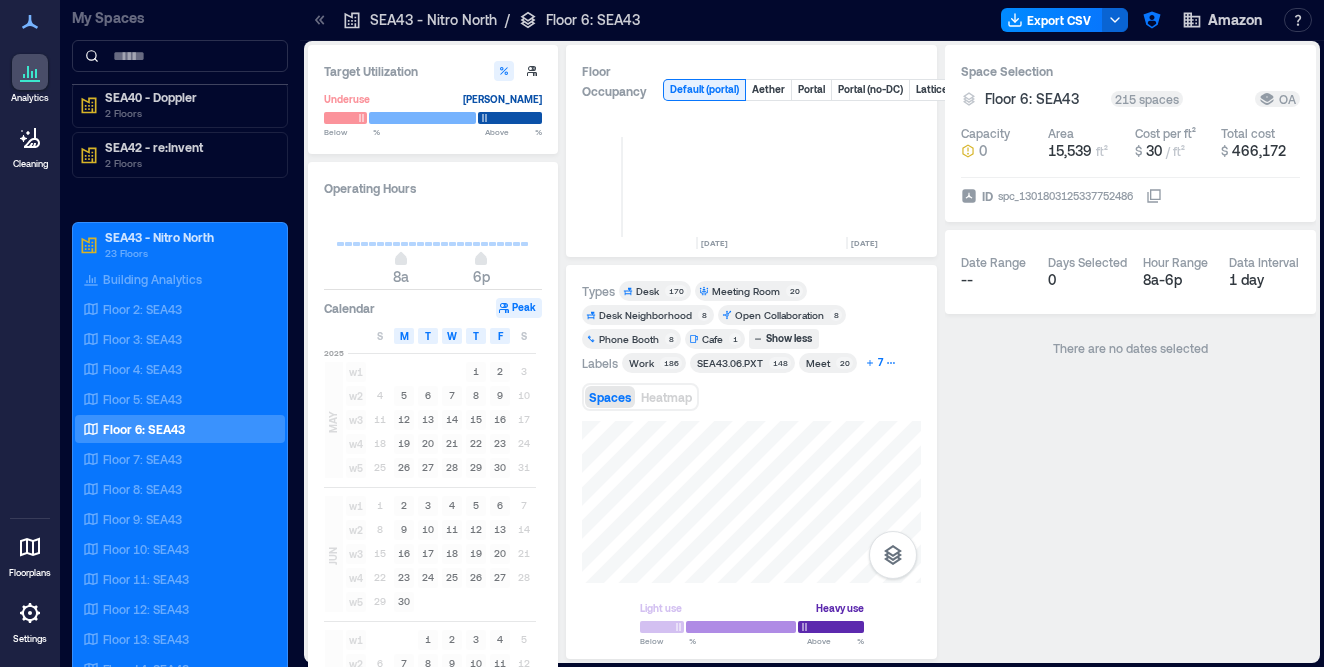 click on "7" at bounding box center [880, 363] 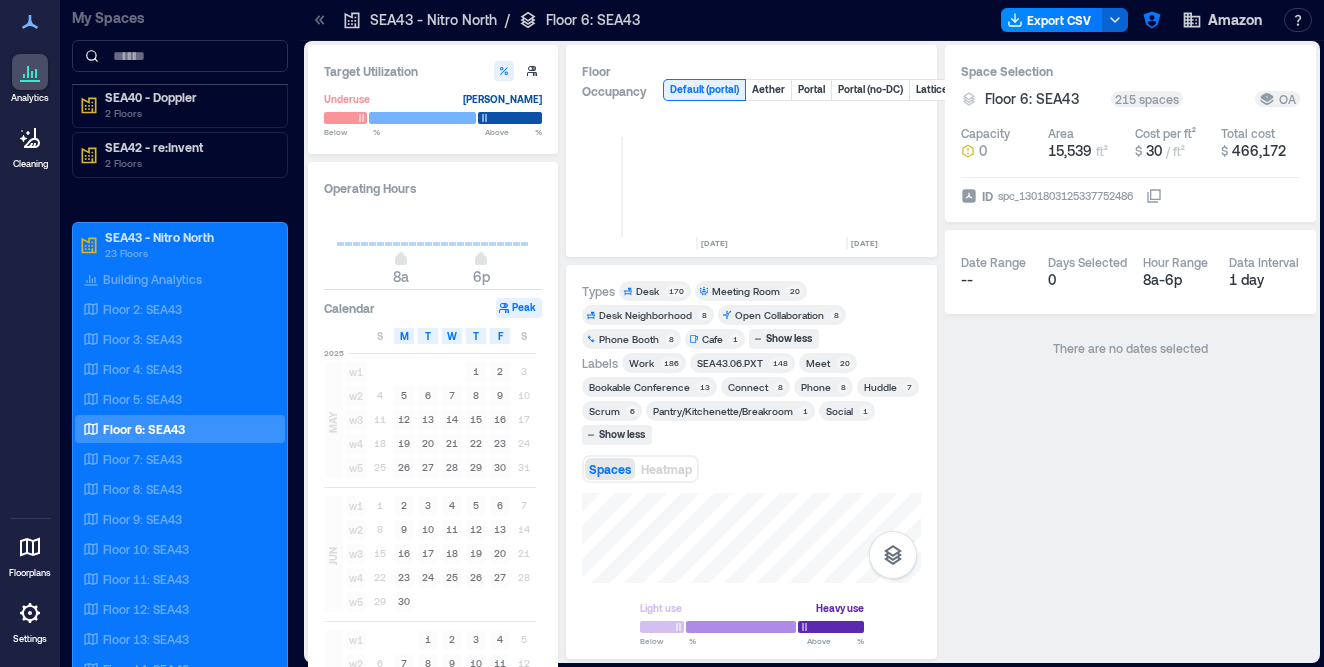 click on "Bookable Conference" at bounding box center [639, 387] 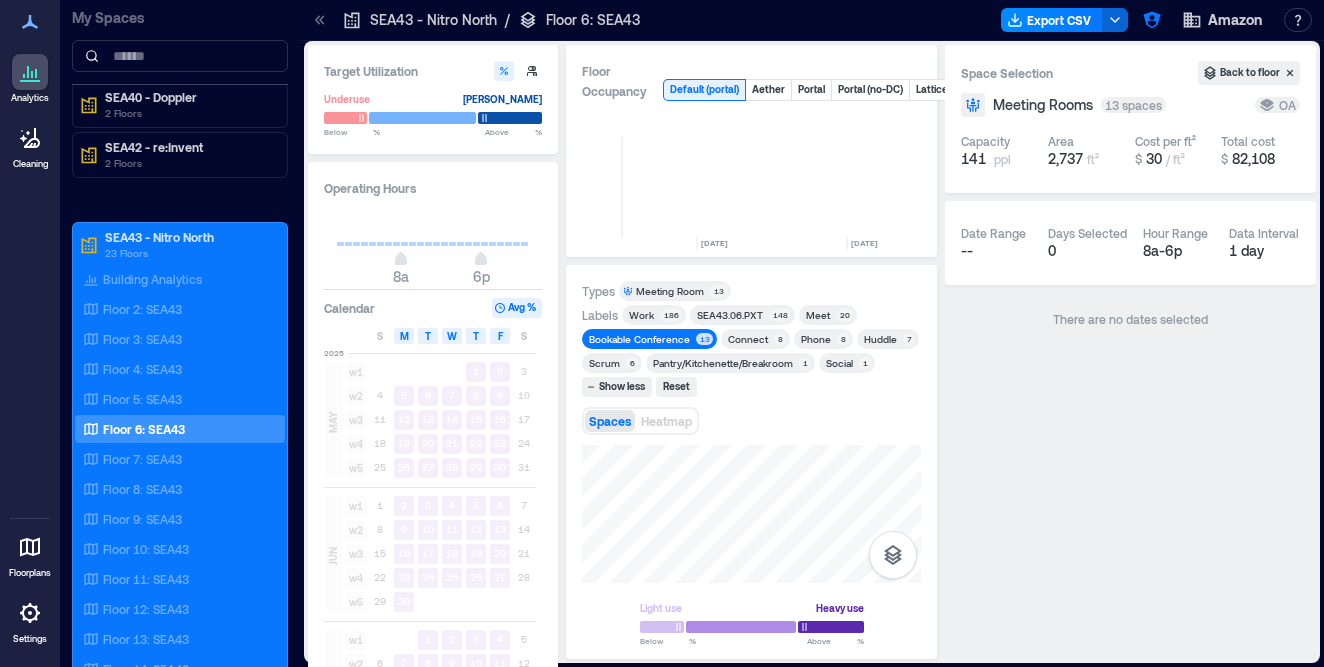 click on "Types Meeting Room 13 Labels Work 186 SEA43.06.PXT 148 Meet 20 Bookable Conference 13 Connect 8 Phone 8 Huddle 7 Scrum 6 Pantry/Kitchenette/Breakroom 1 Social 1 Show less Reset Spaces Heatmap Light use Heavy use Below   ** % Above   ** %" at bounding box center [751, 462] 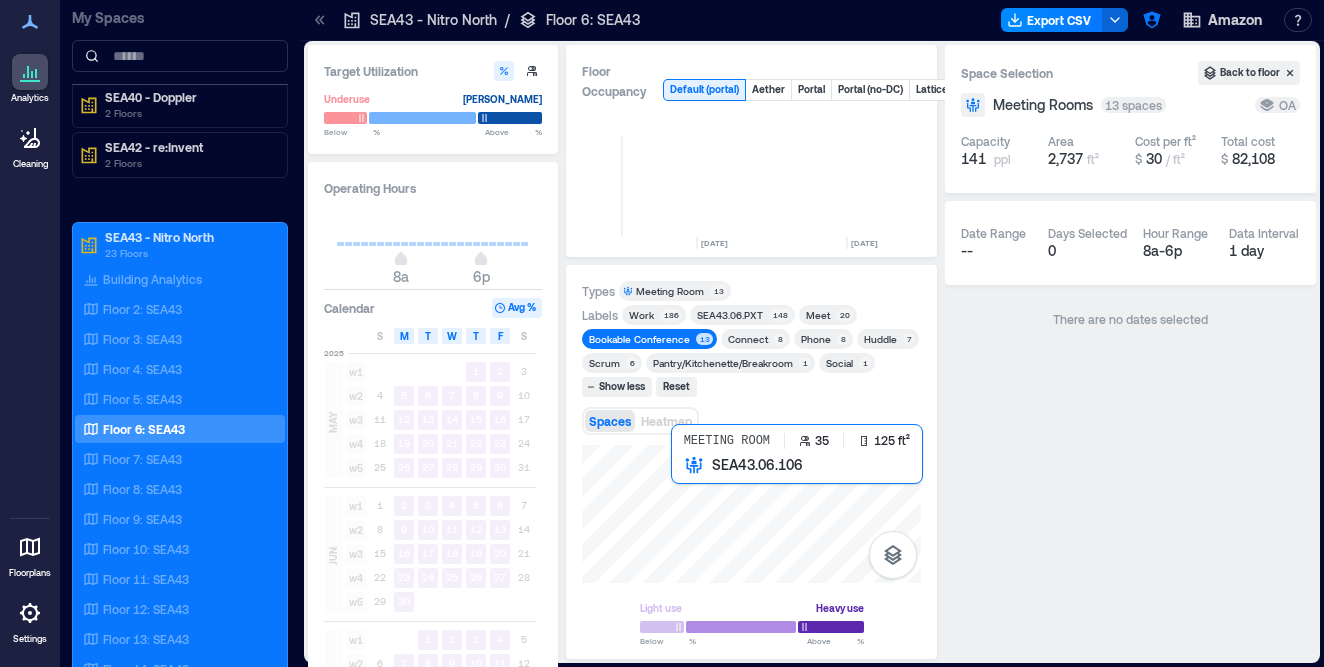 click at bounding box center (751, 514) 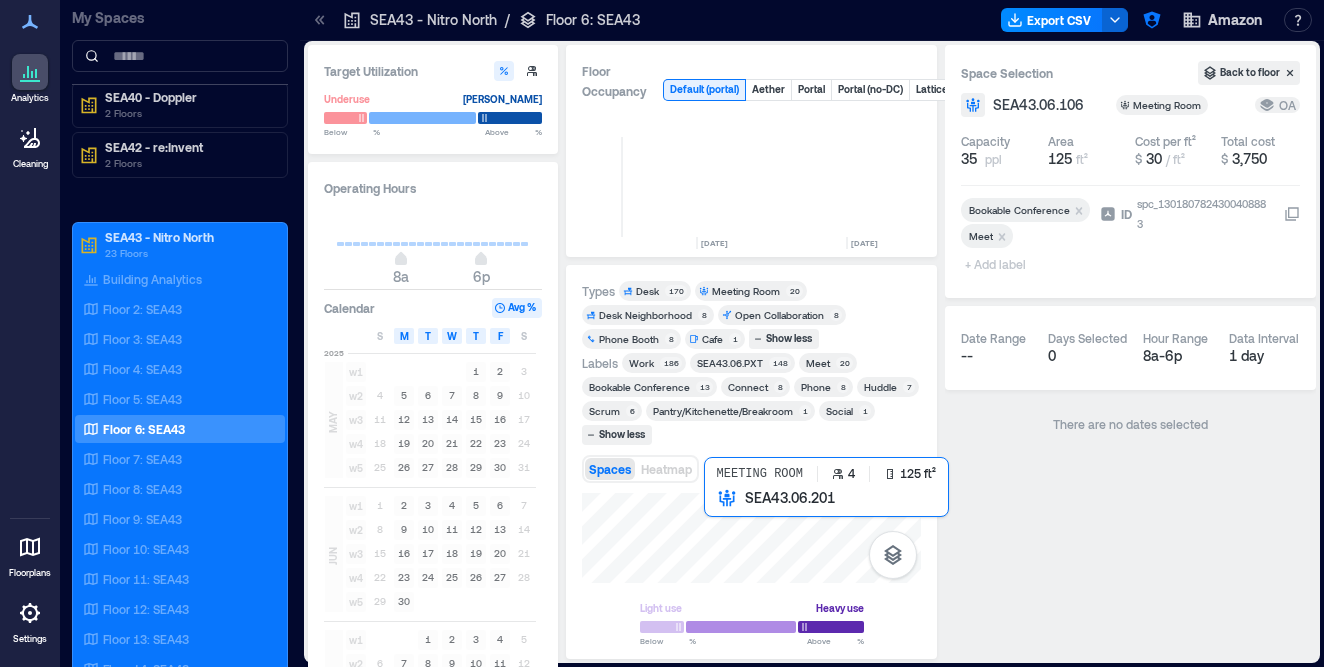 click at bounding box center (751, 538) 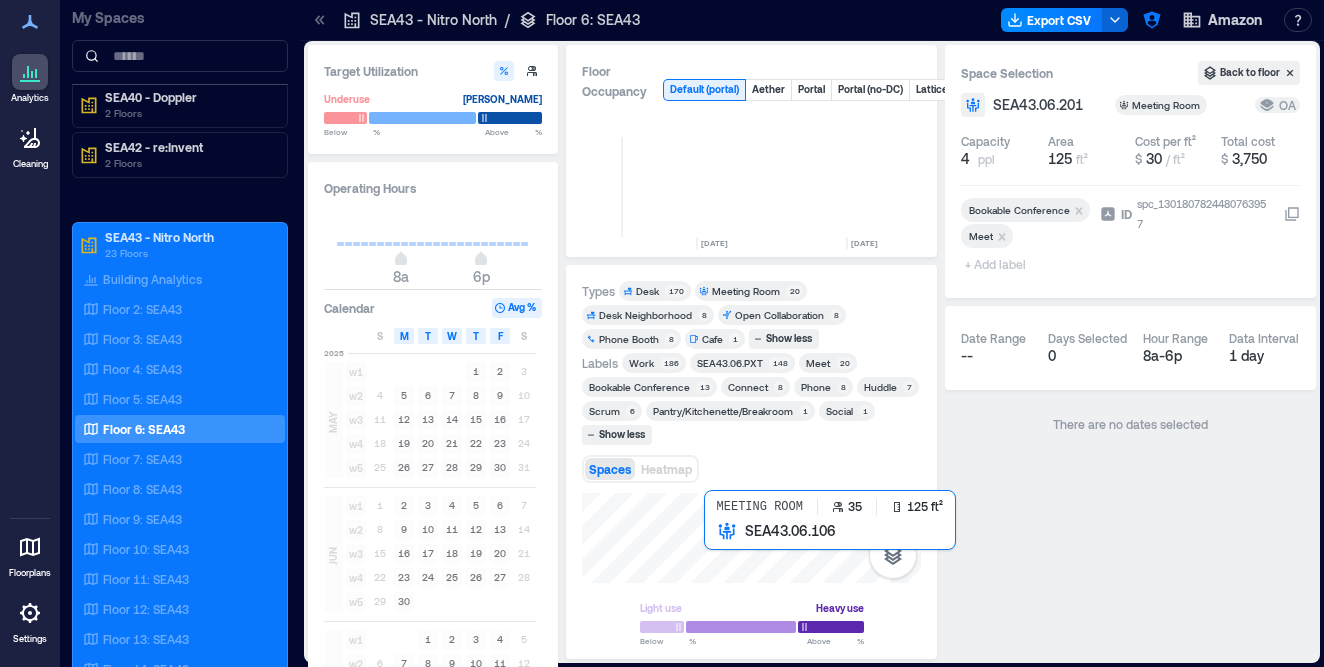 click at bounding box center [751, 538] 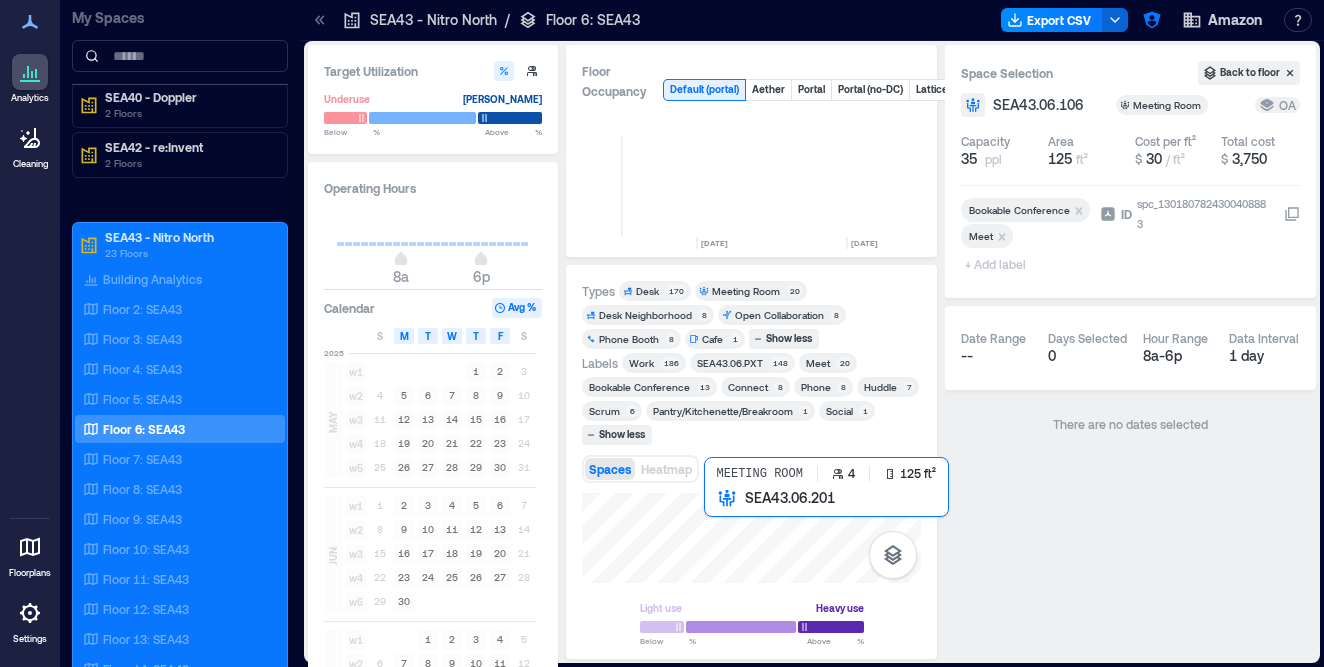 click at bounding box center [751, 538] 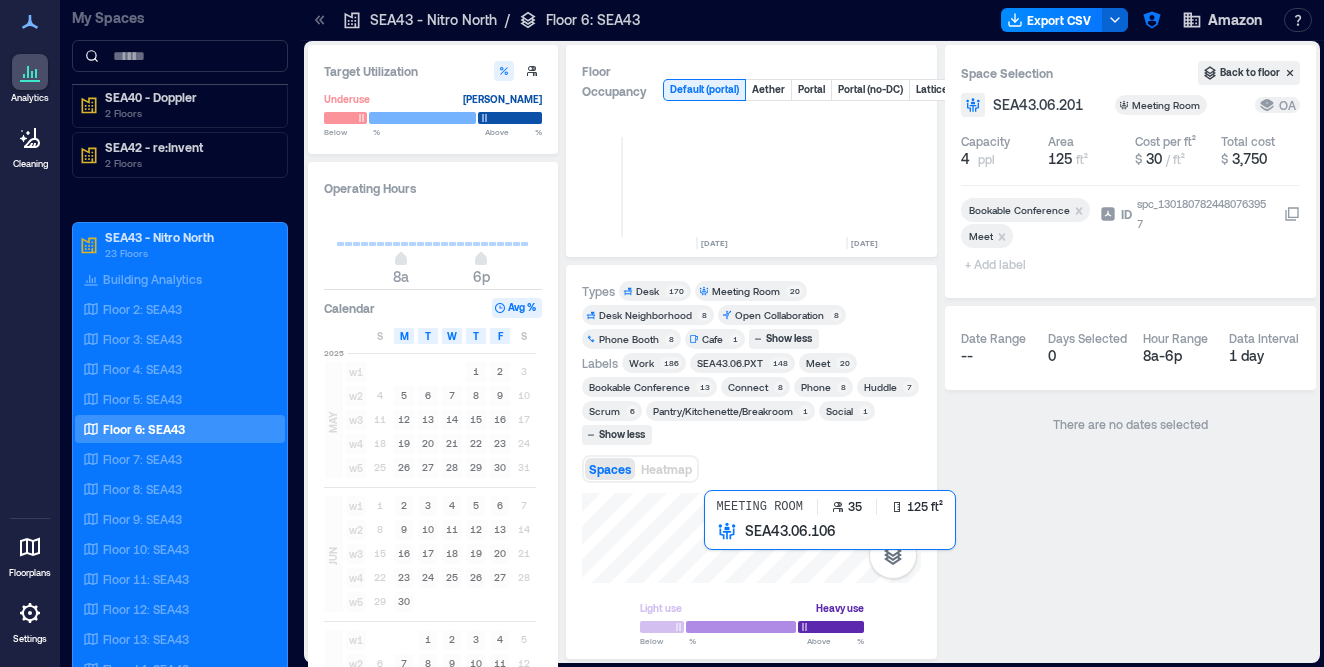 click at bounding box center [751, 538] 